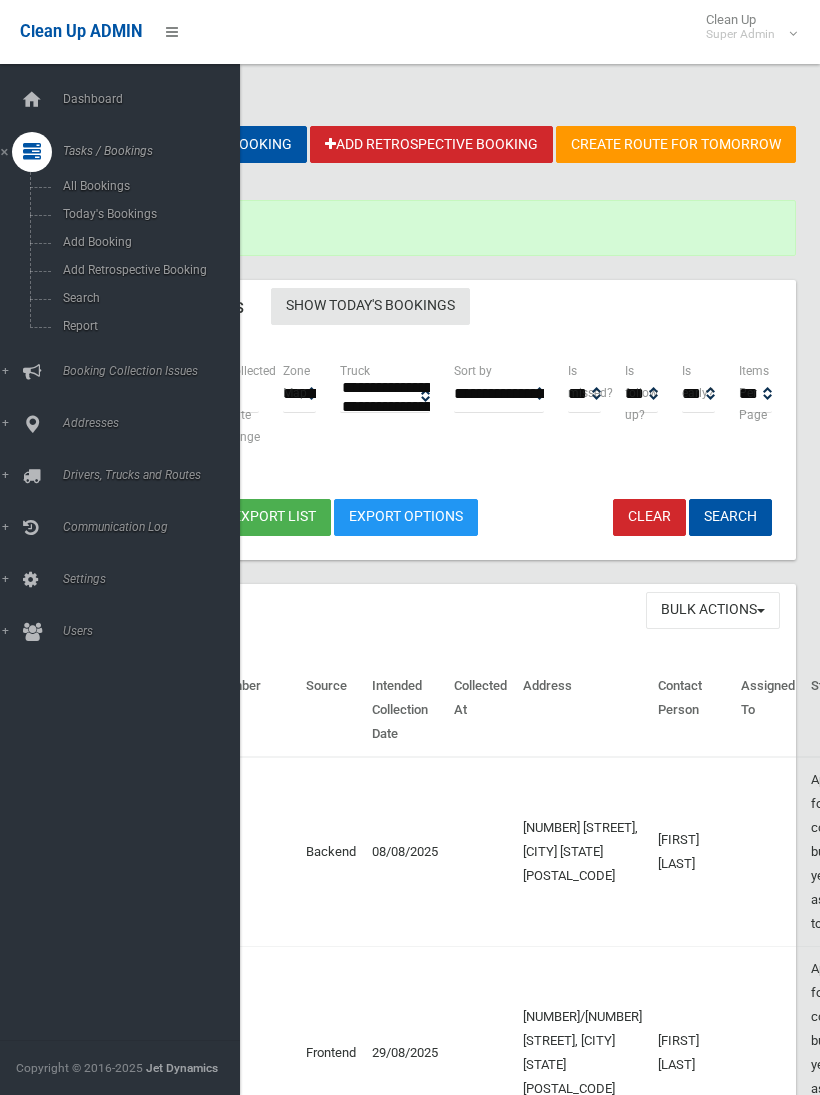 select 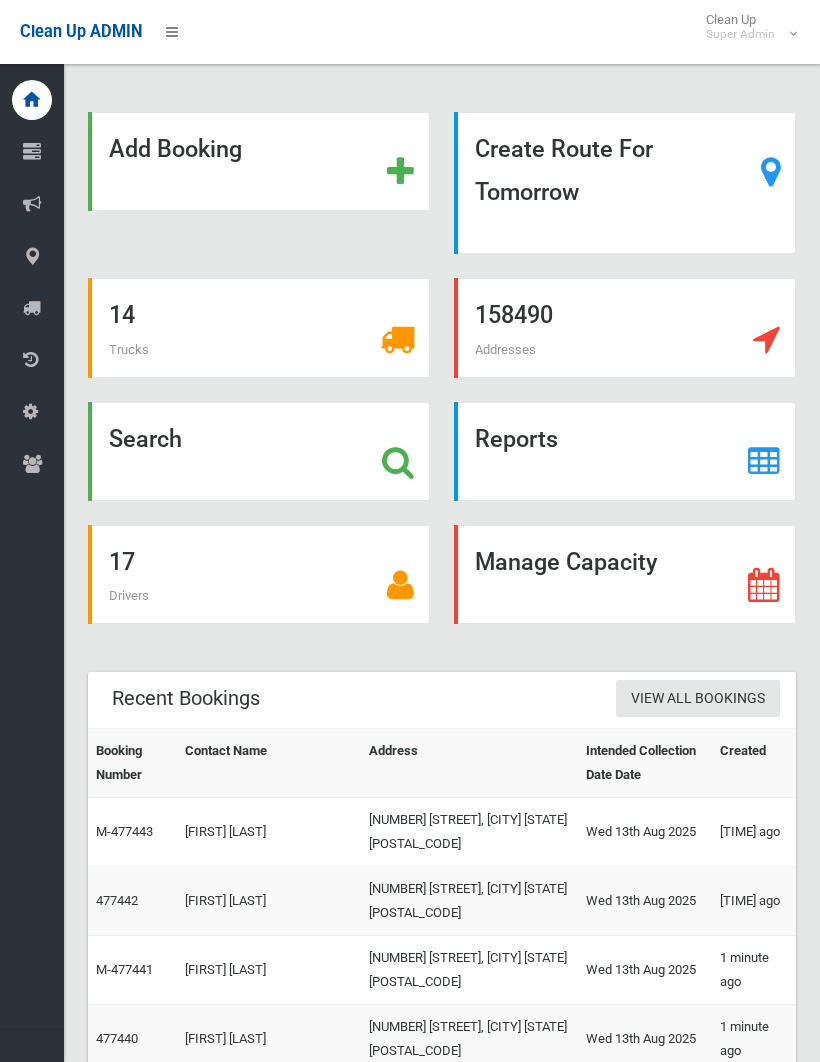 scroll, scrollTop: 0, scrollLeft: 0, axis: both 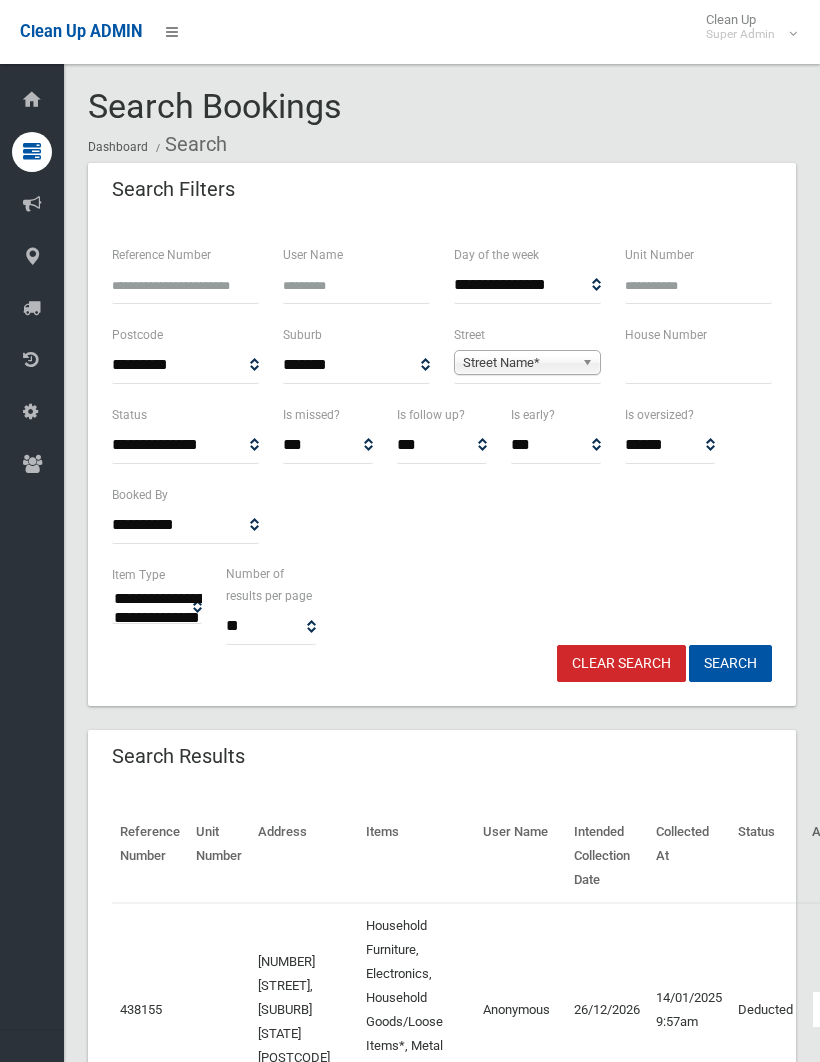 select 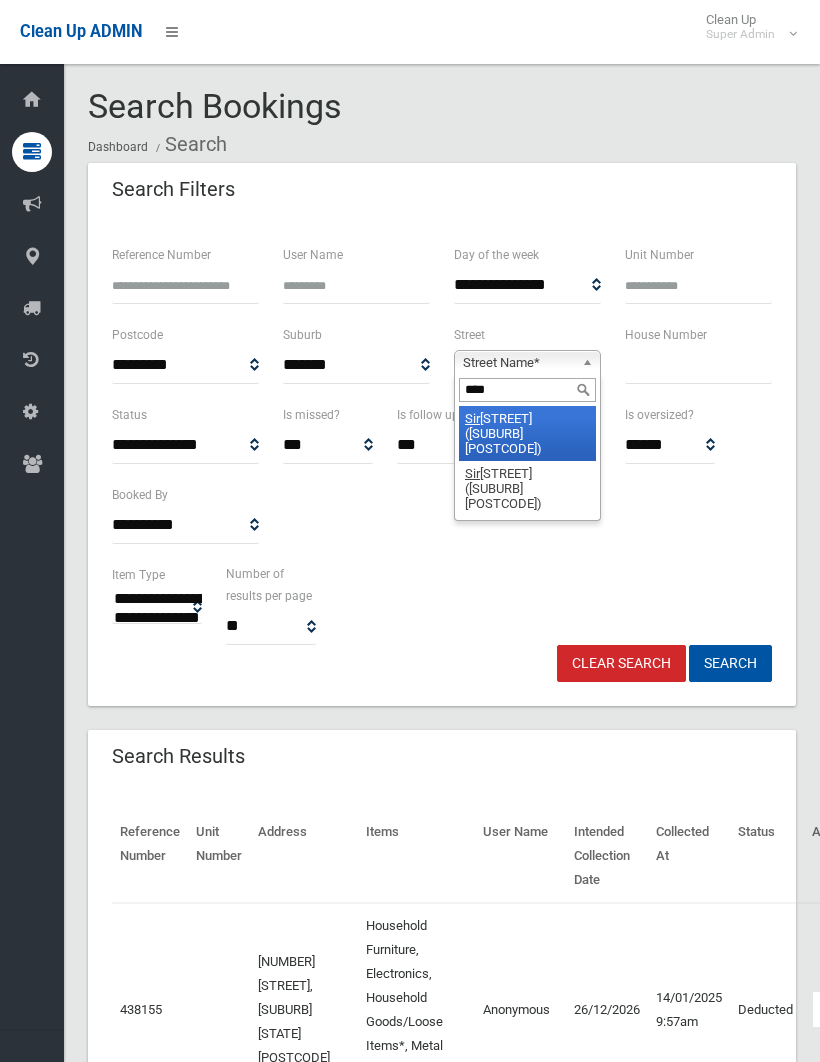 type on "*****" 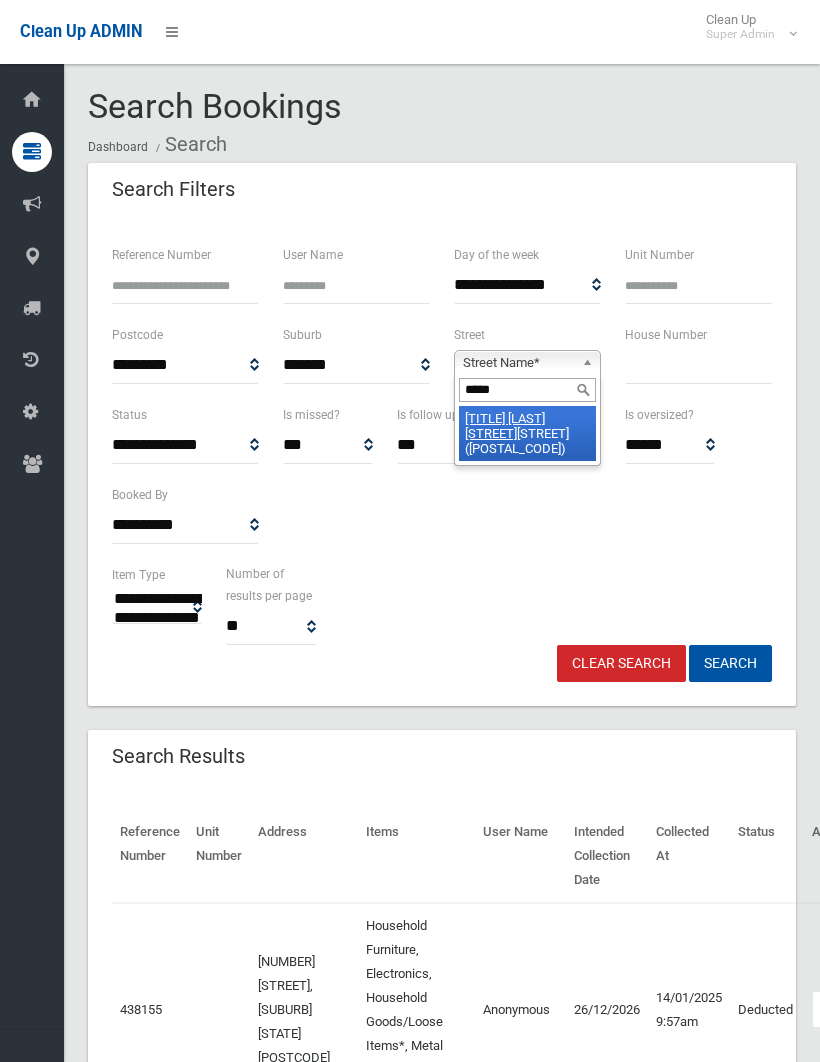 type 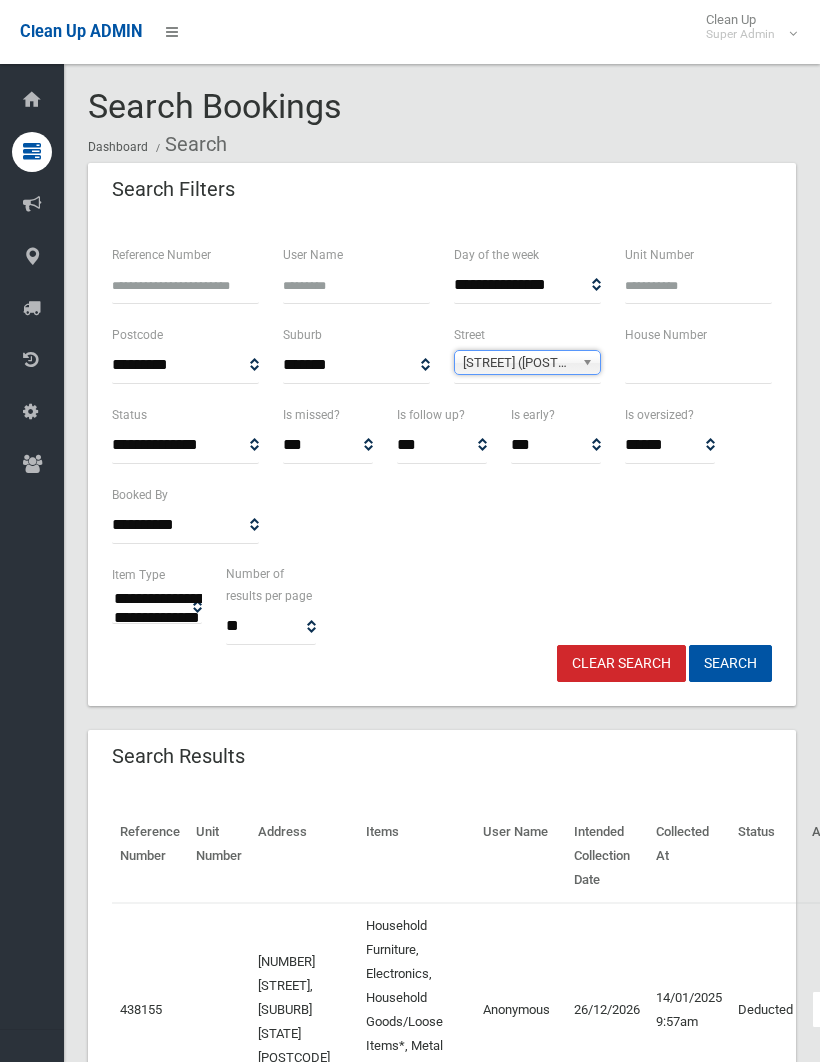 click at bounding box center (698, 365) 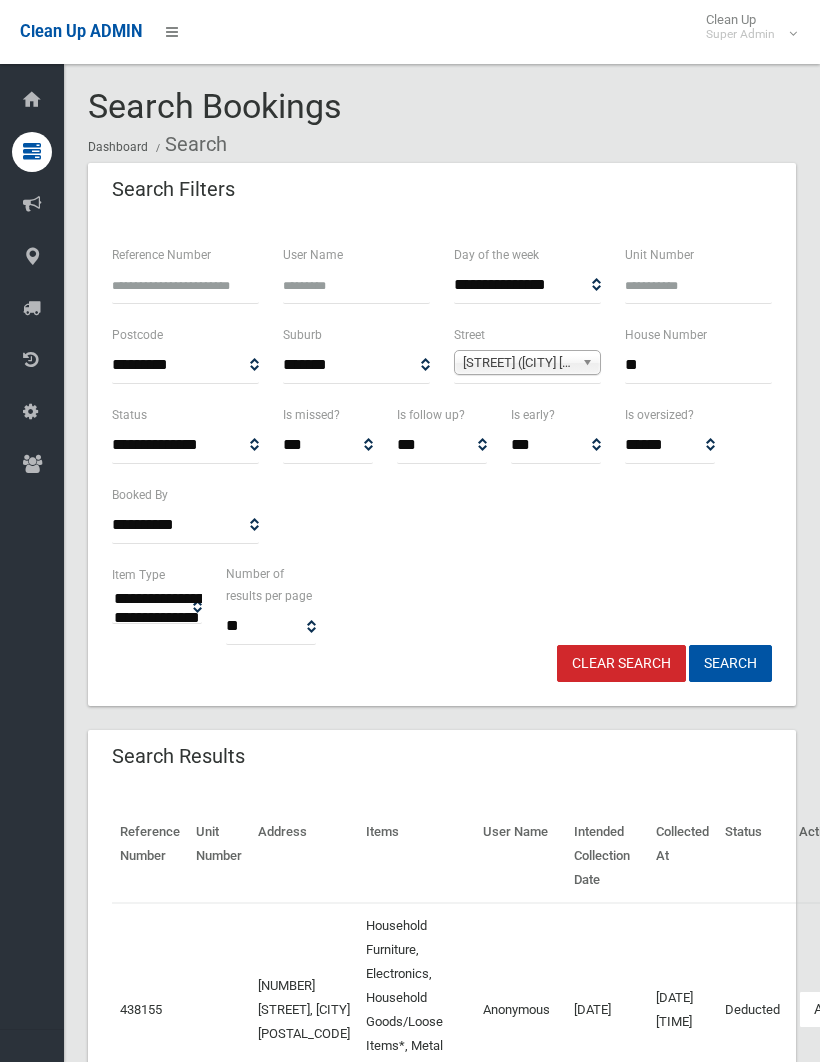 type on "**" 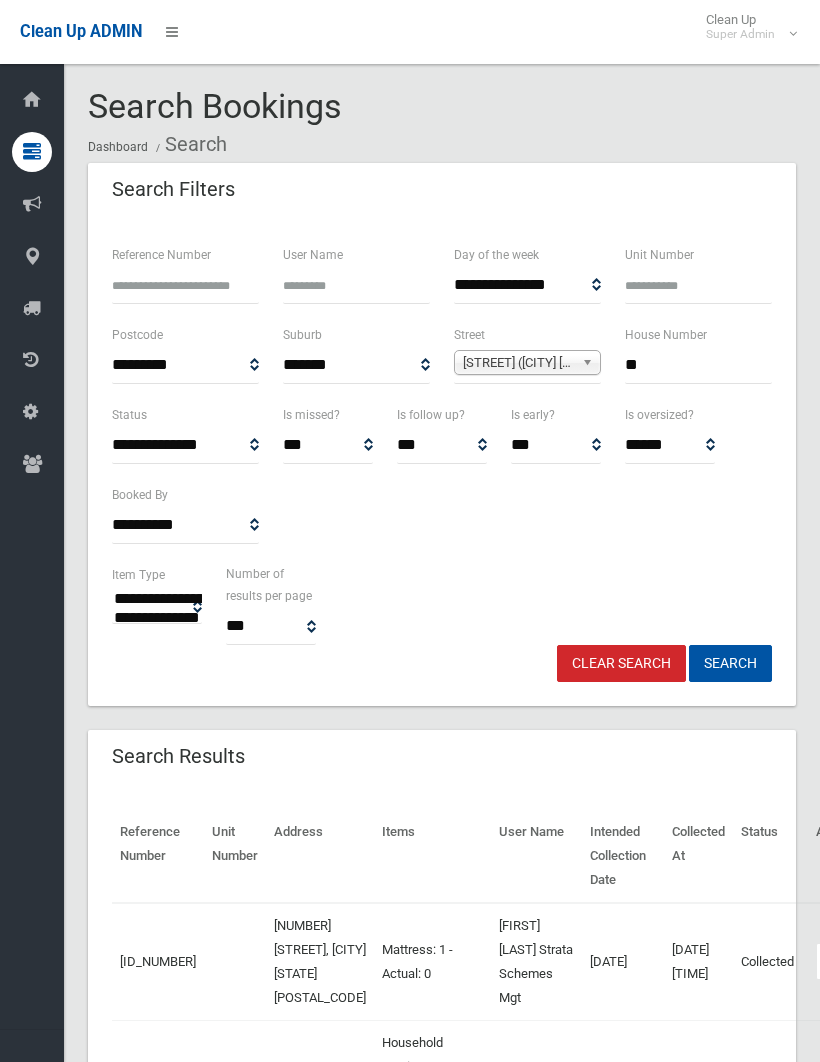 select 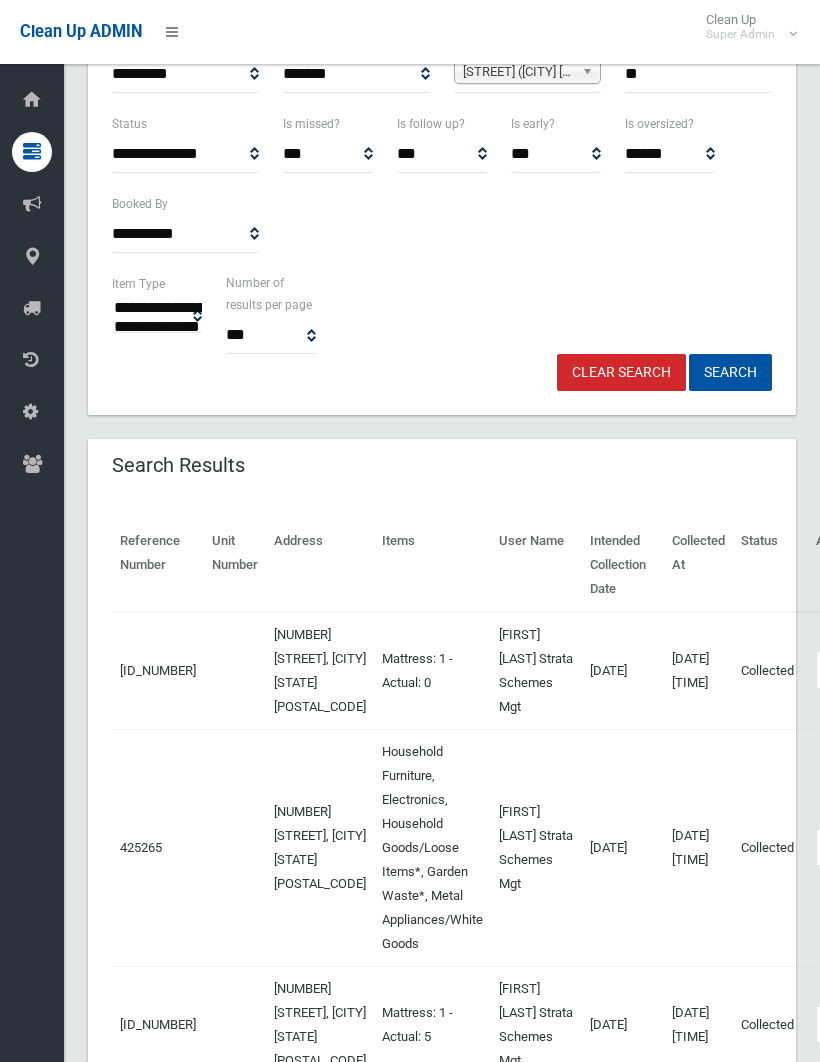 scroll, scrollTop: 288, scrollLeft: 0, axis: vertical 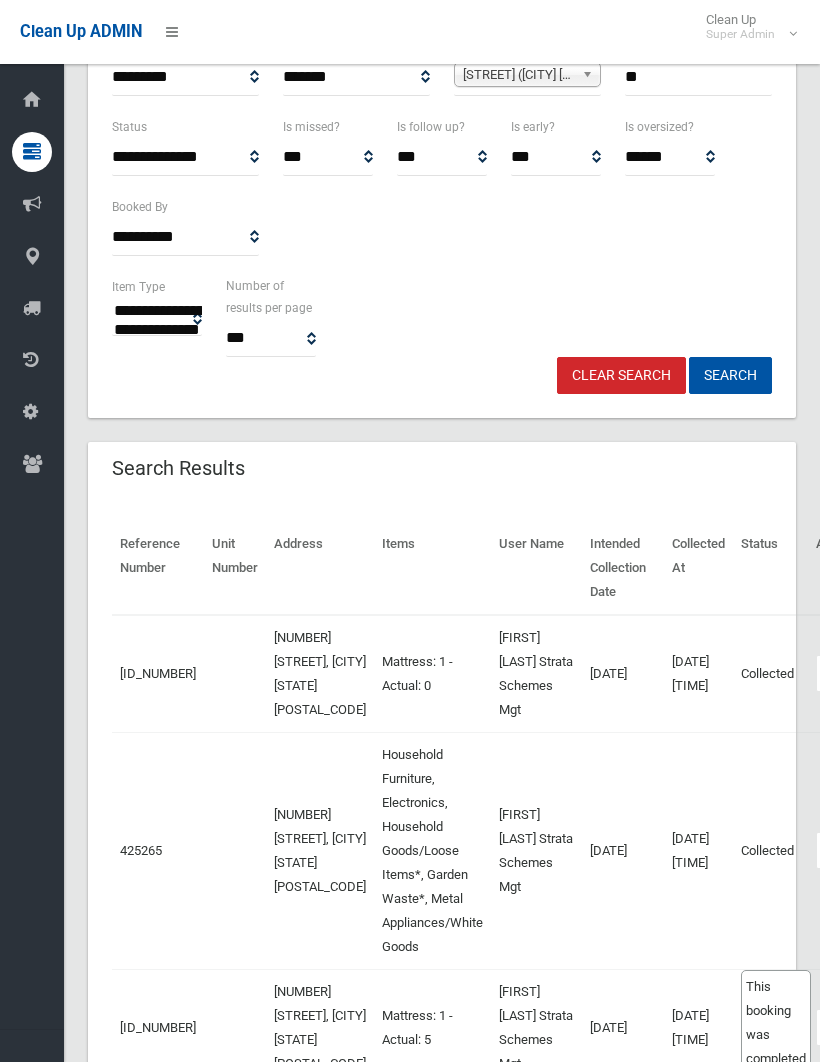 click on "Collected
This booking was completed with no issues." at bounding box center [770, 850] 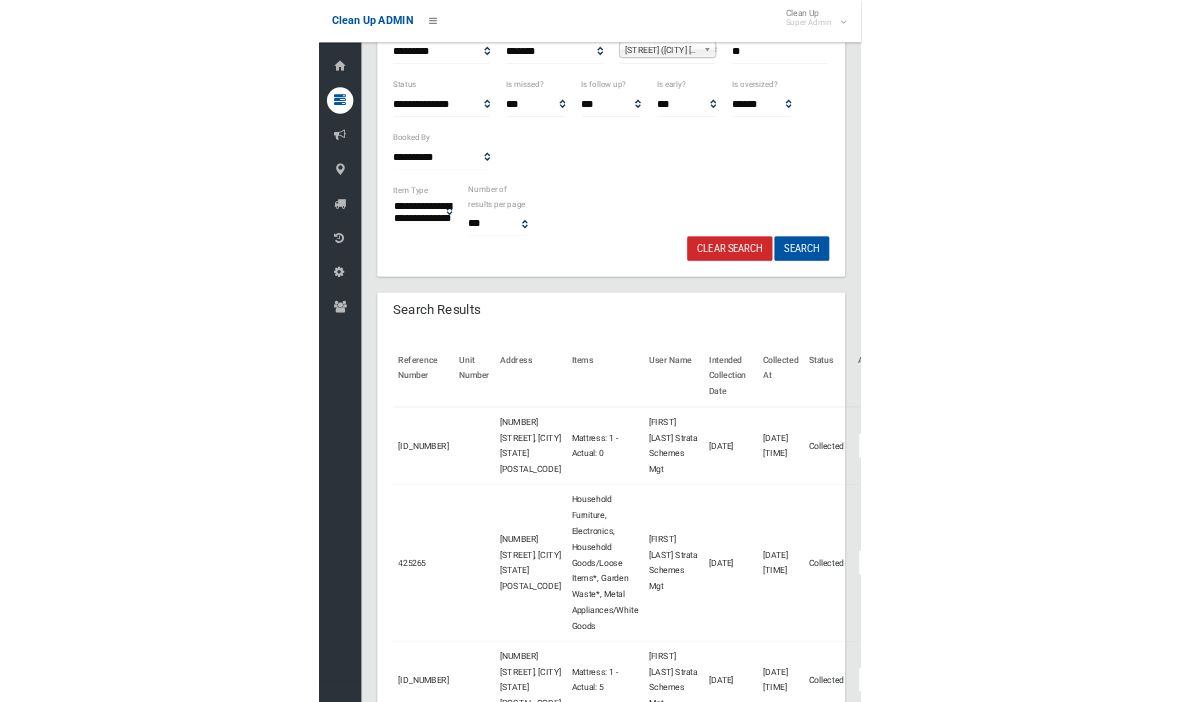 scroll, scrollTop: 447, scrollLeft: 0, axis: vertical 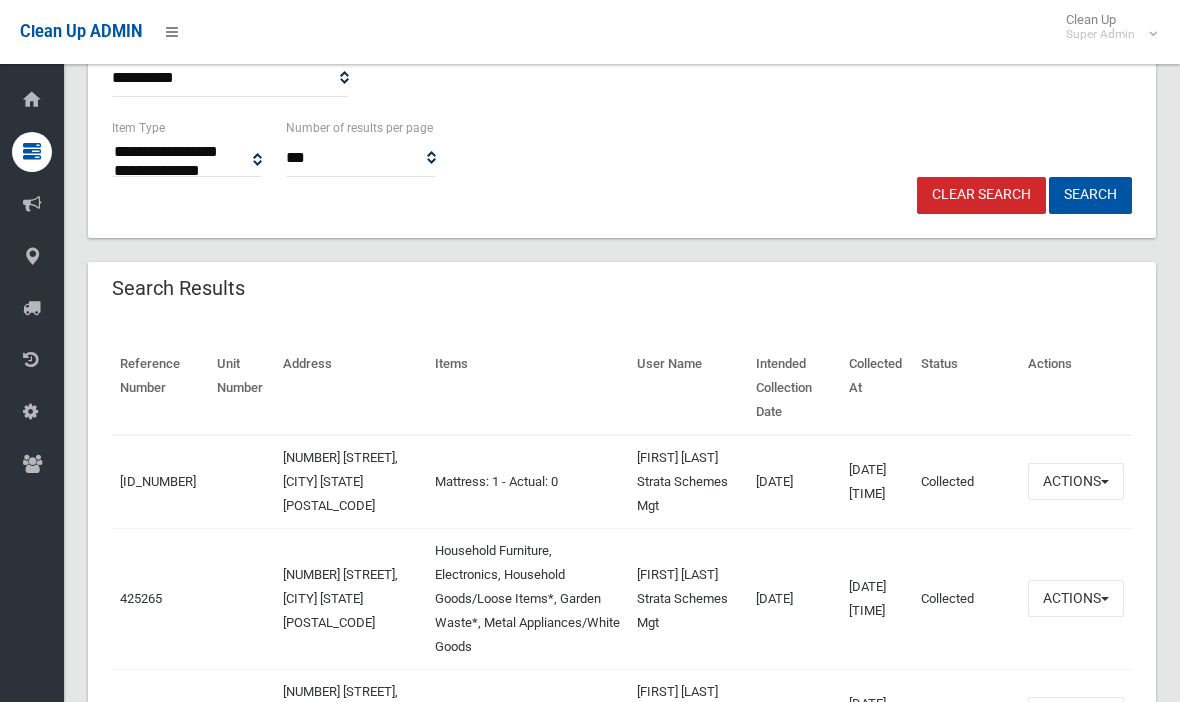 click on "Actions" at bounding box center (1076, 598) 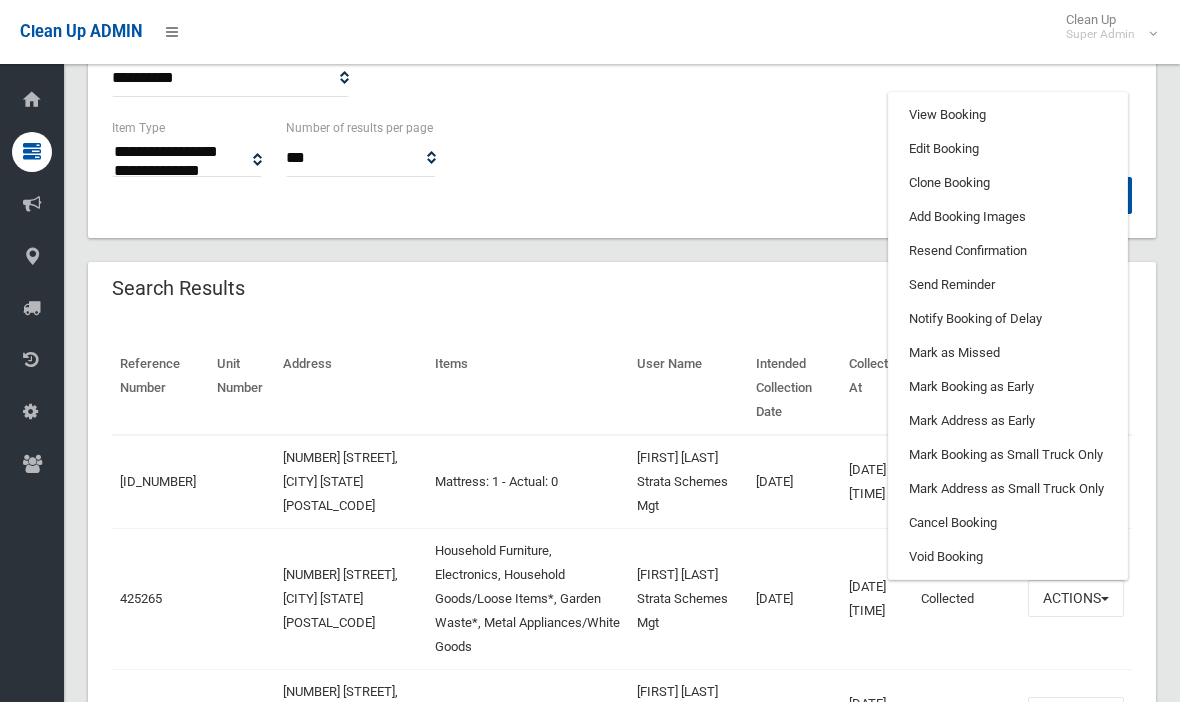 click on "View Booking" at bounding box center [1008, 115] 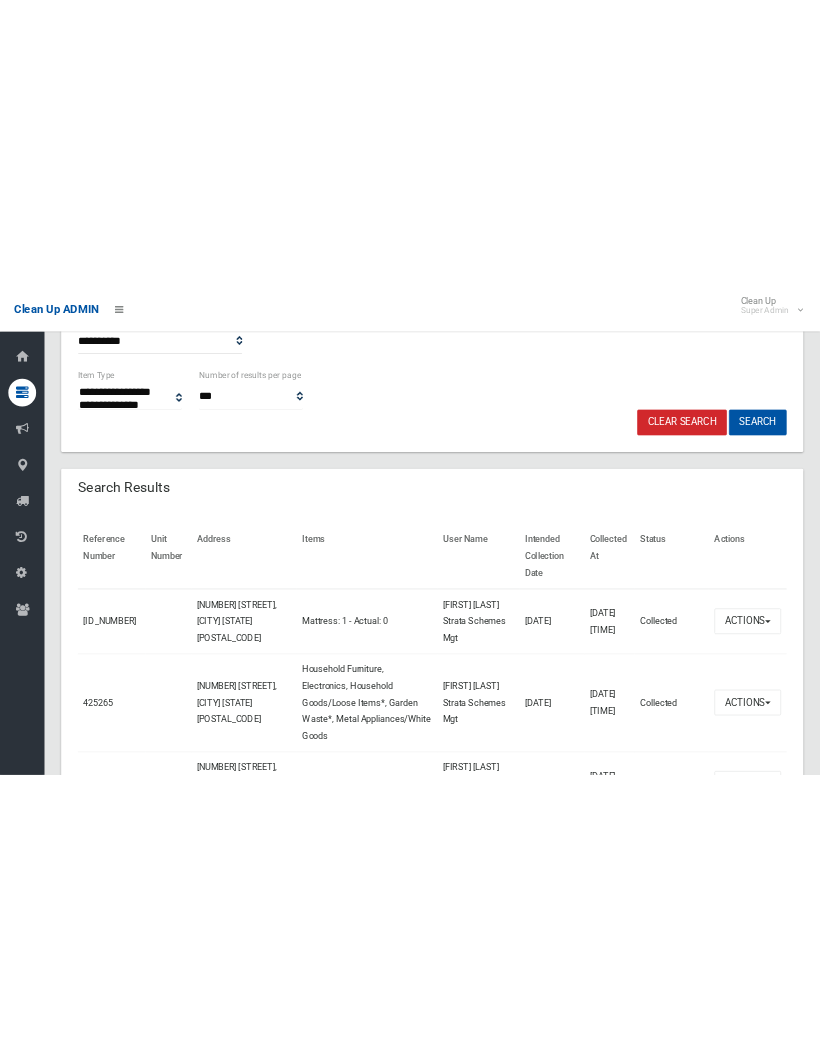 scroll, scrollTop: 709, scrollLeft: 0, axis: vertical 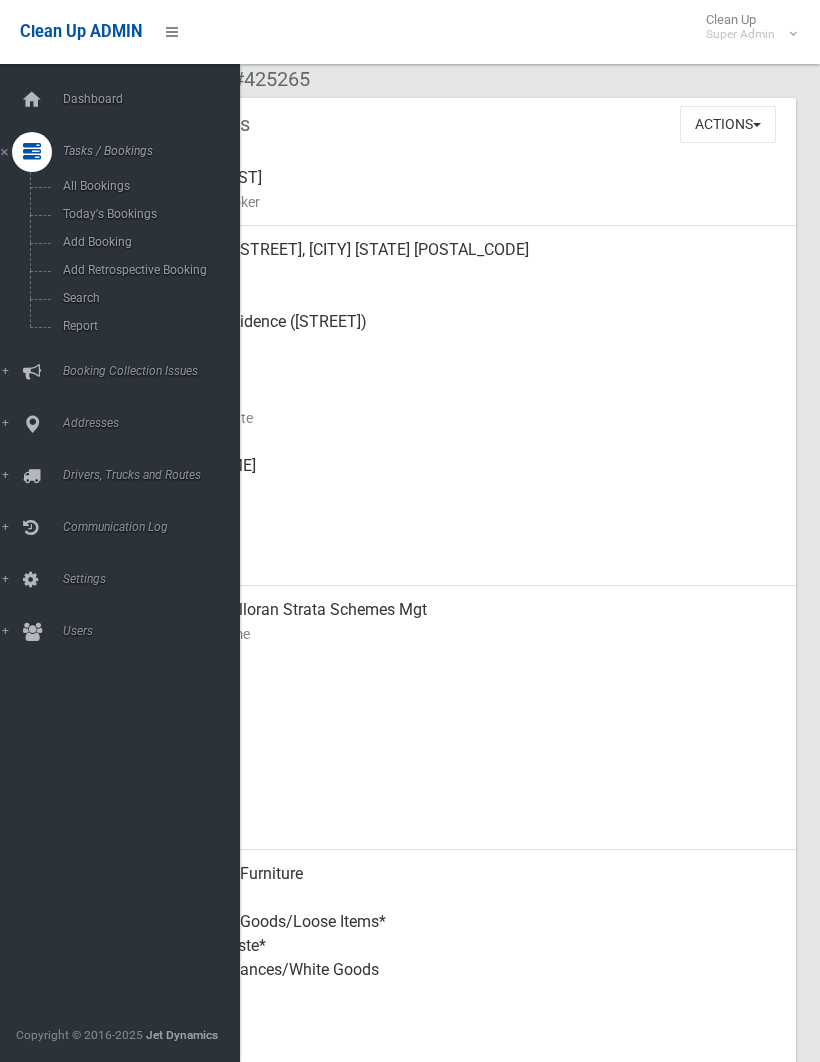 click on "Side of Residence
(Heath st)
Pickup Point" at bounding box center (470, 334) 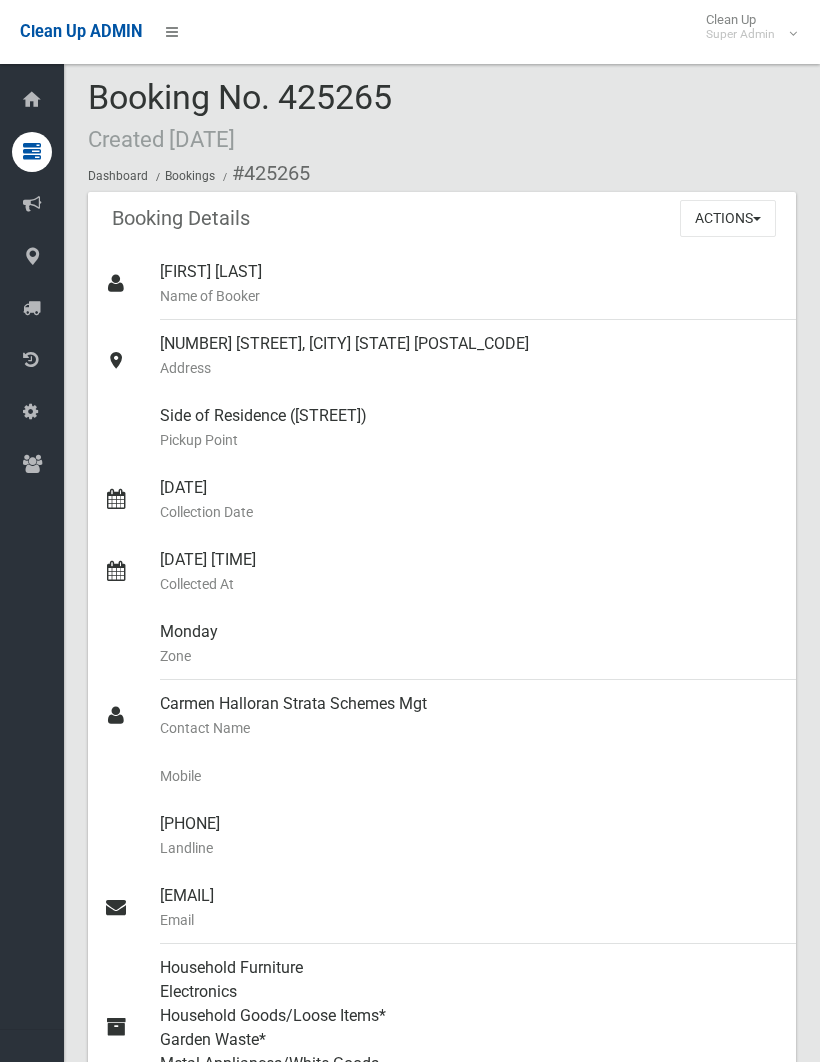 scroll, scrollTop: 0, scrollLeft: 0, axis: both 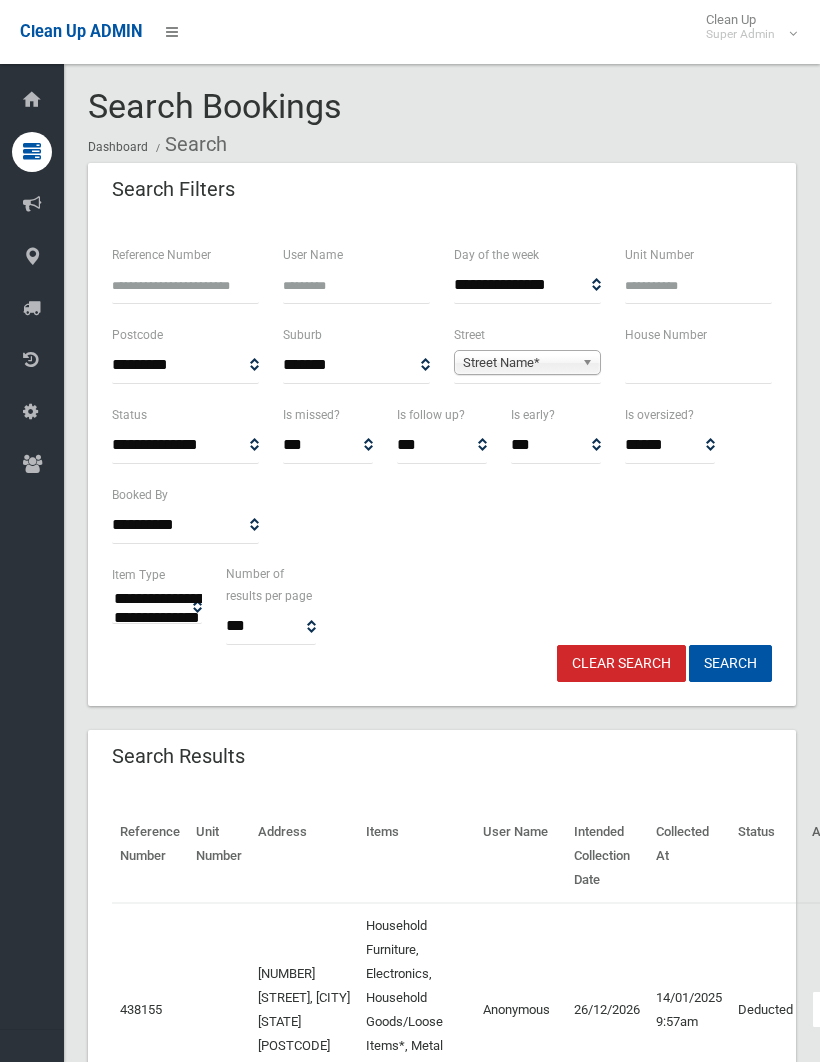 select 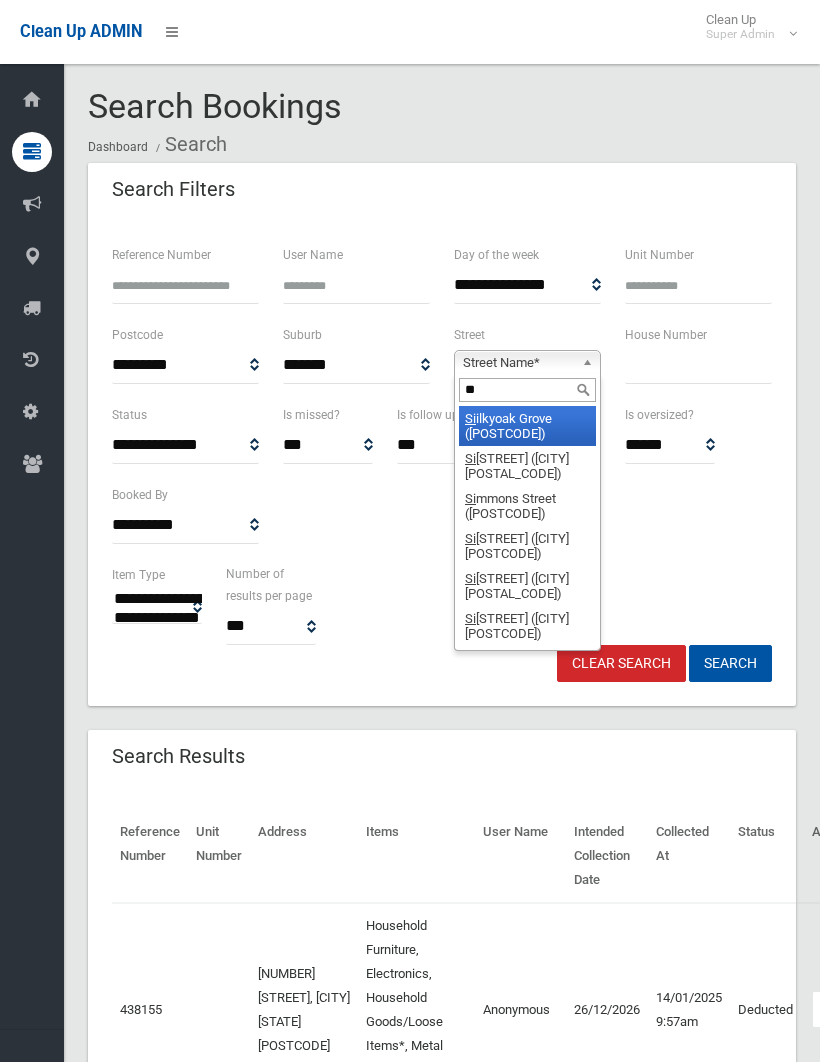type on "***" 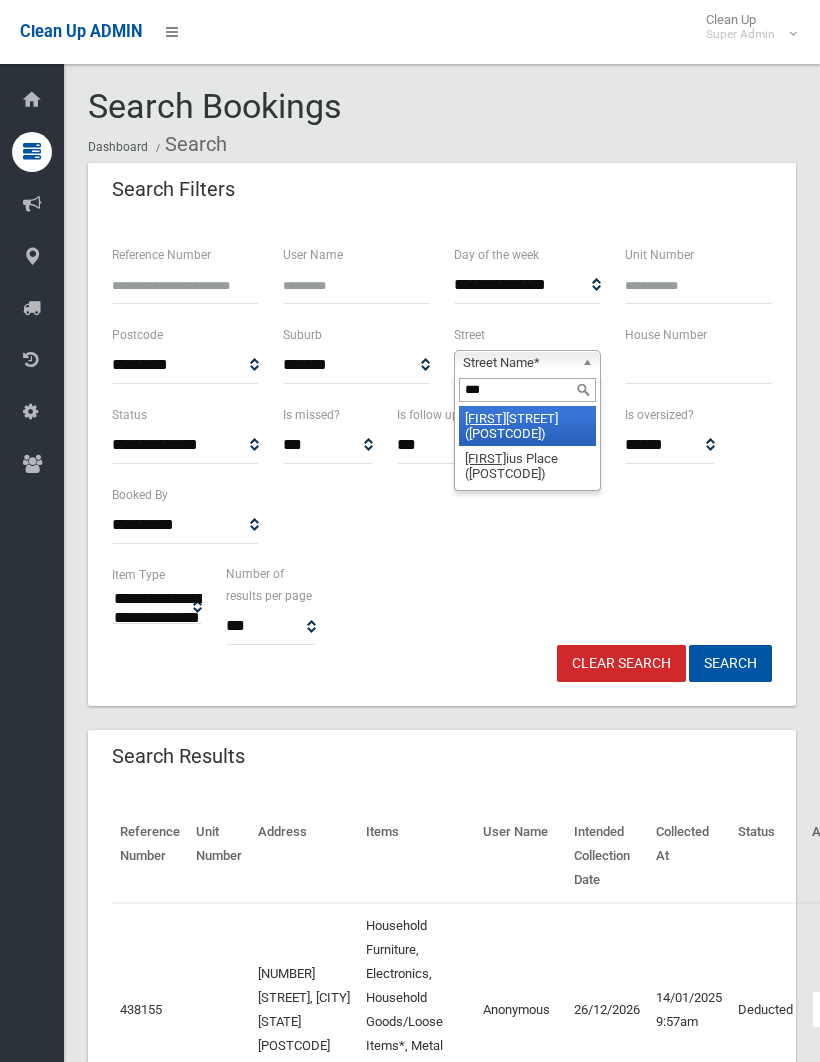 type 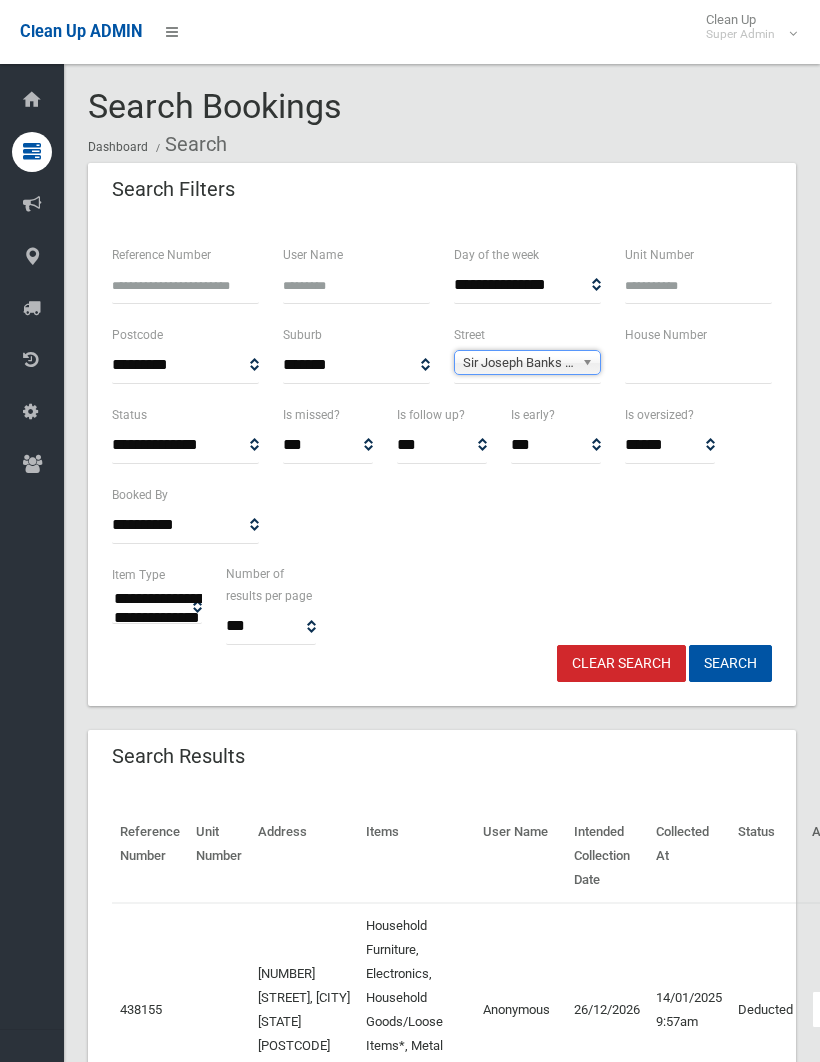click on "Search" at bounding box center [730, 663] 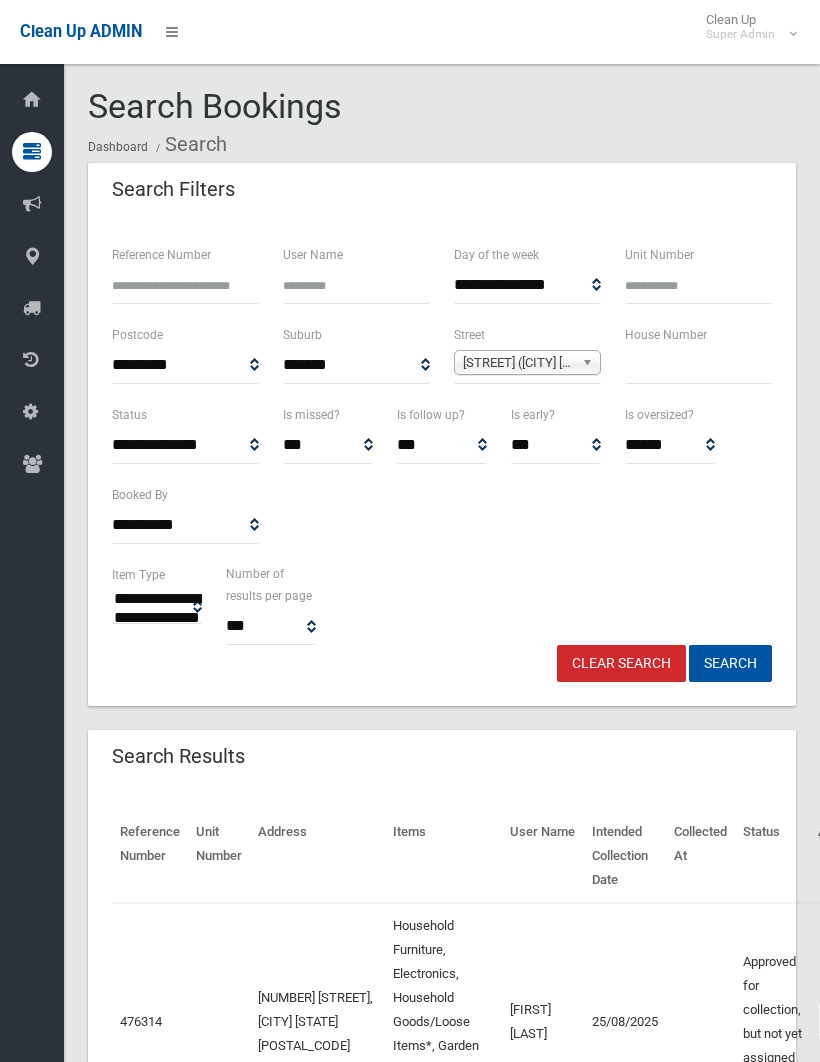 select 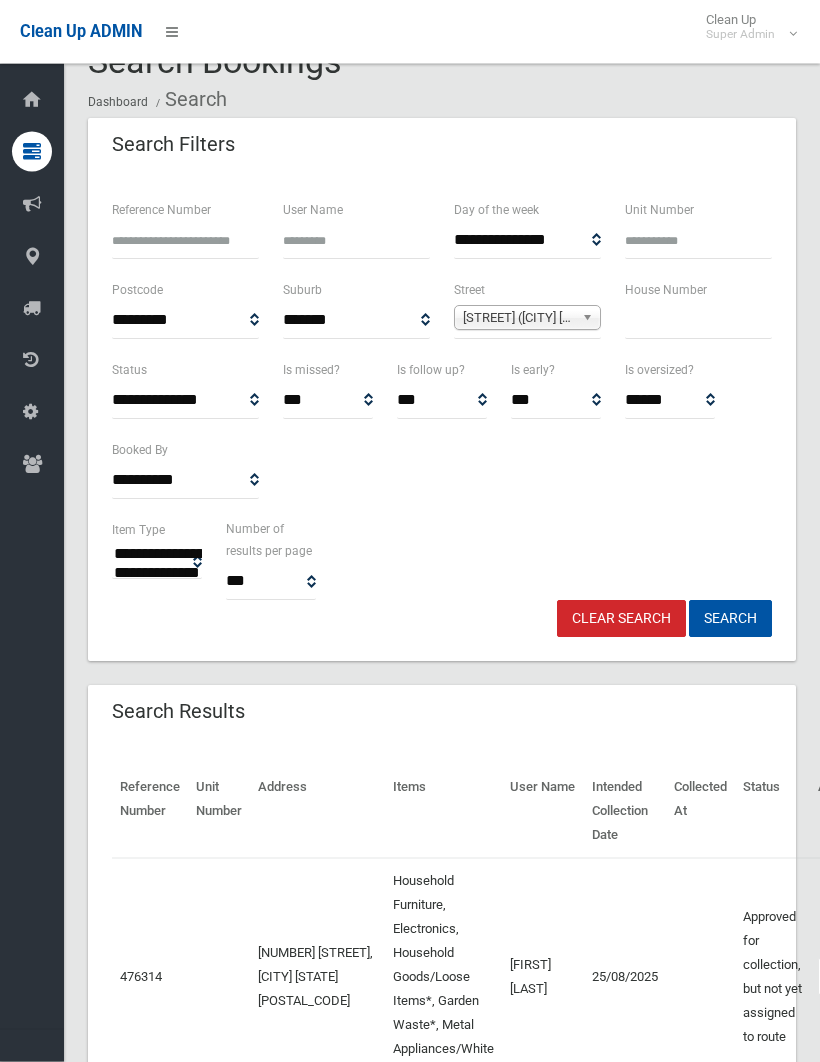 scroll, scrollTop: 0, scrollLeft: 0, axis: both 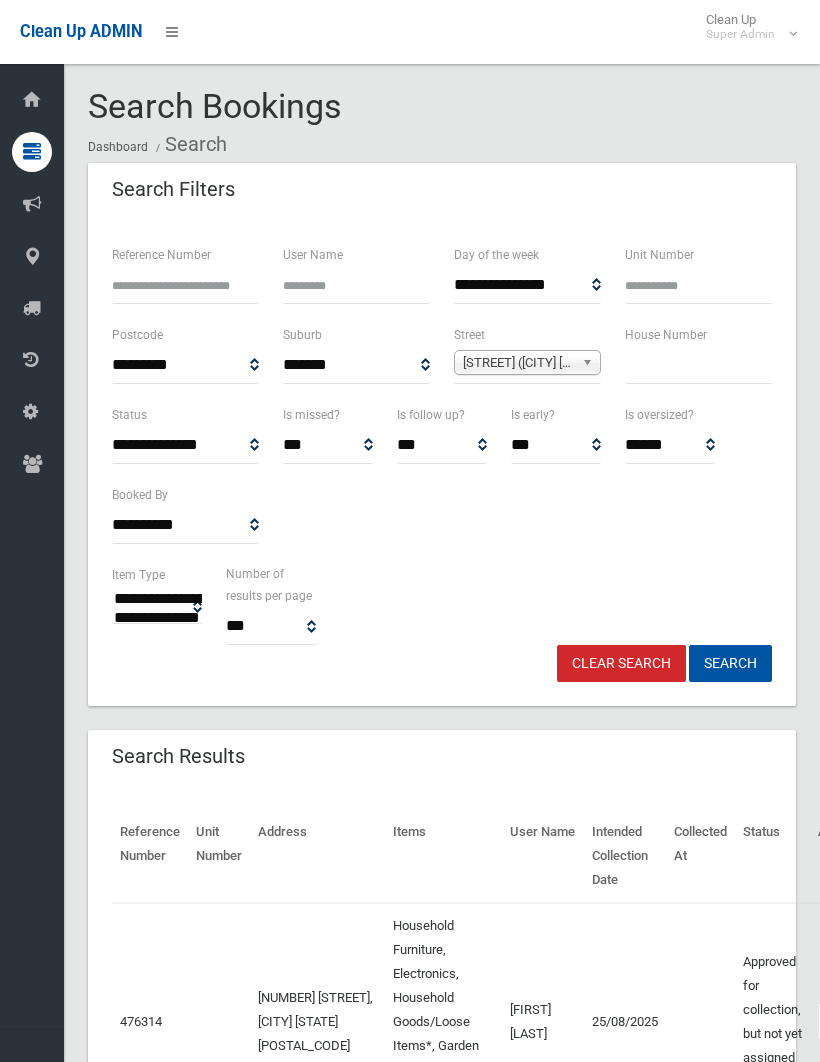 click at bounding box center (698, 365) 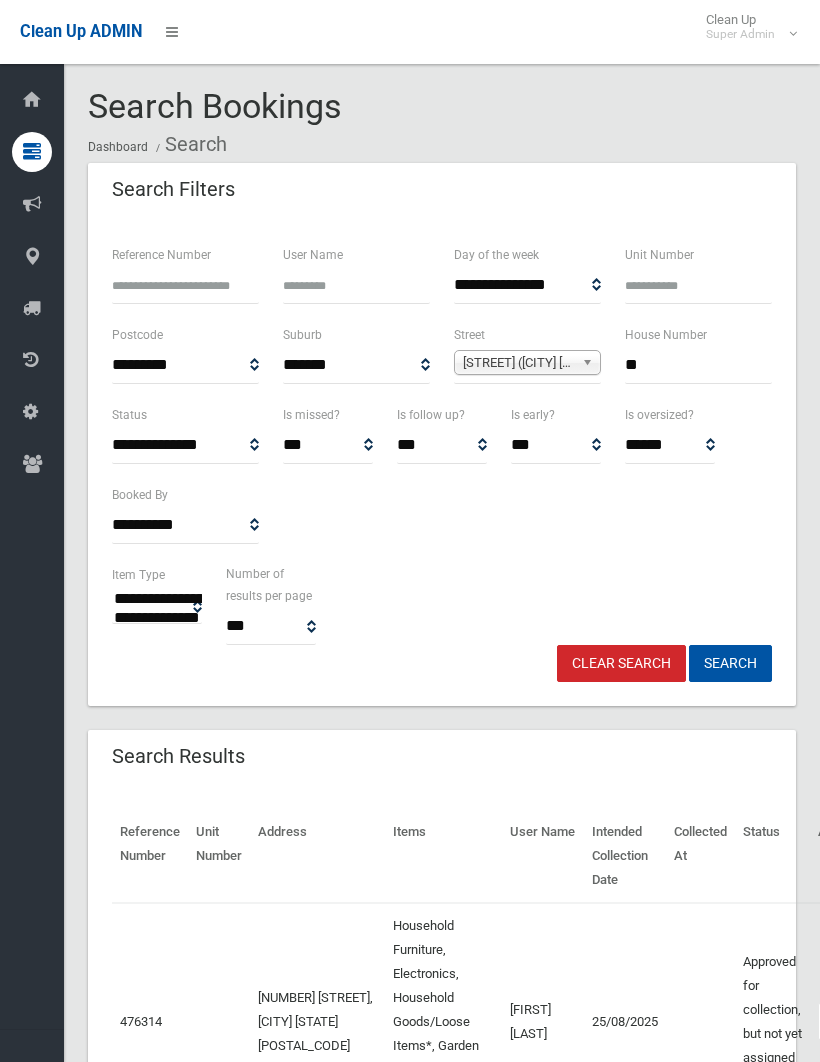 type on "**" 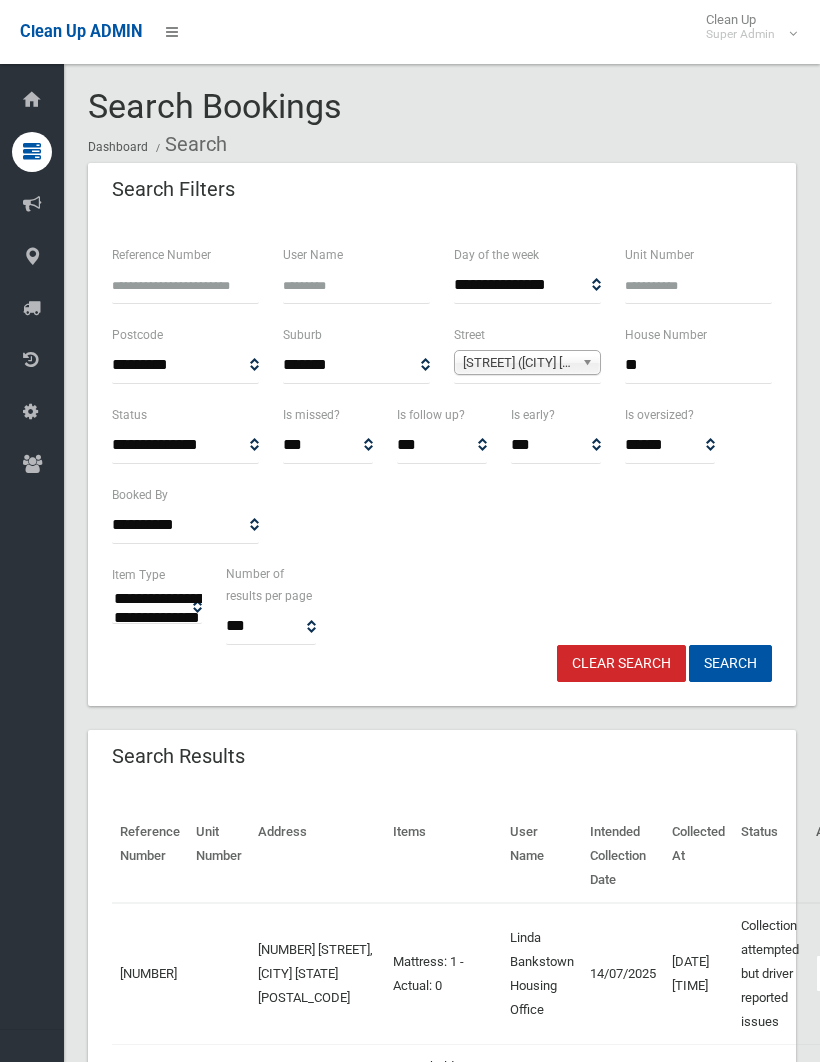 select 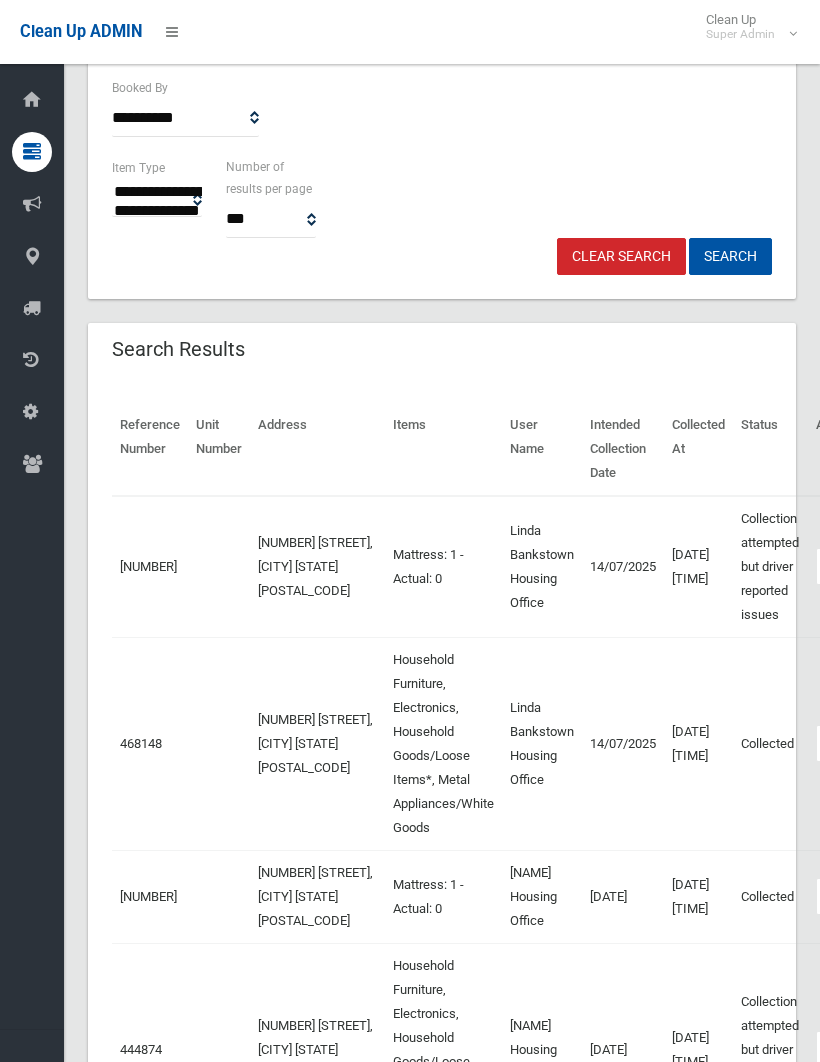 scroll, scrollTop: 409, scrollLeft: 0, axis: vertical 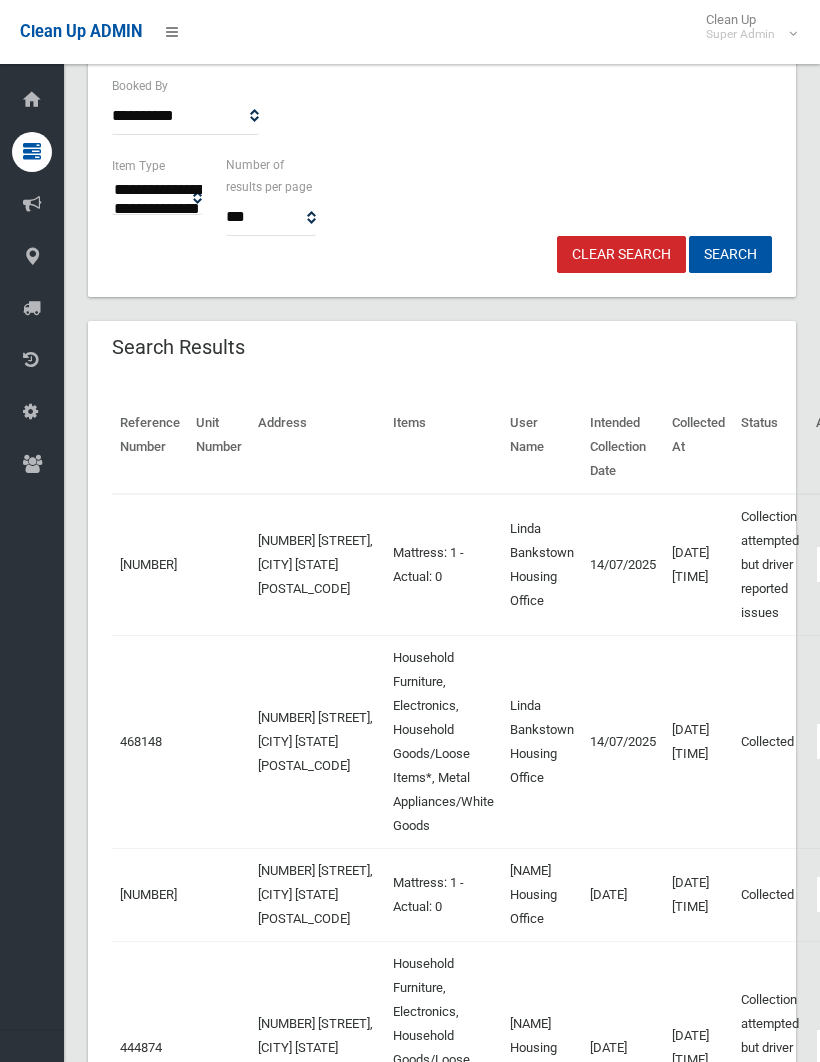 click on "Actions" at bounding box center (864, 741) 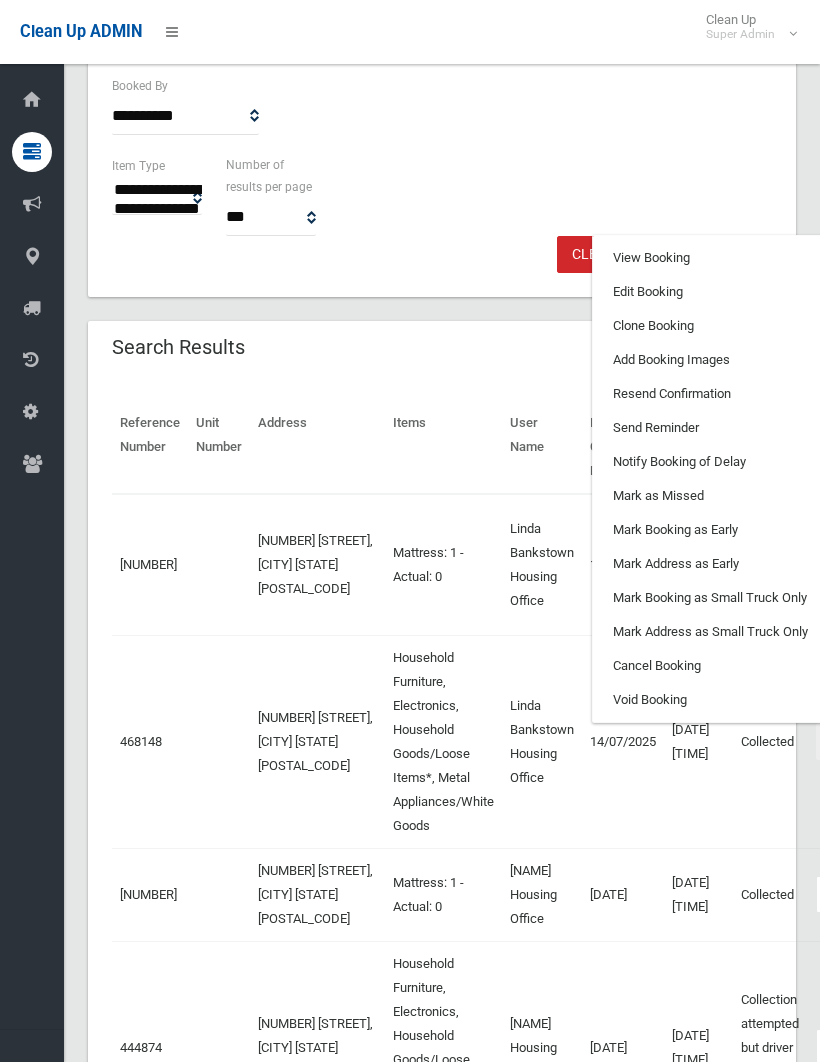scroll, scrollTop: 0, scrollLeft: 78, axis: horizontal 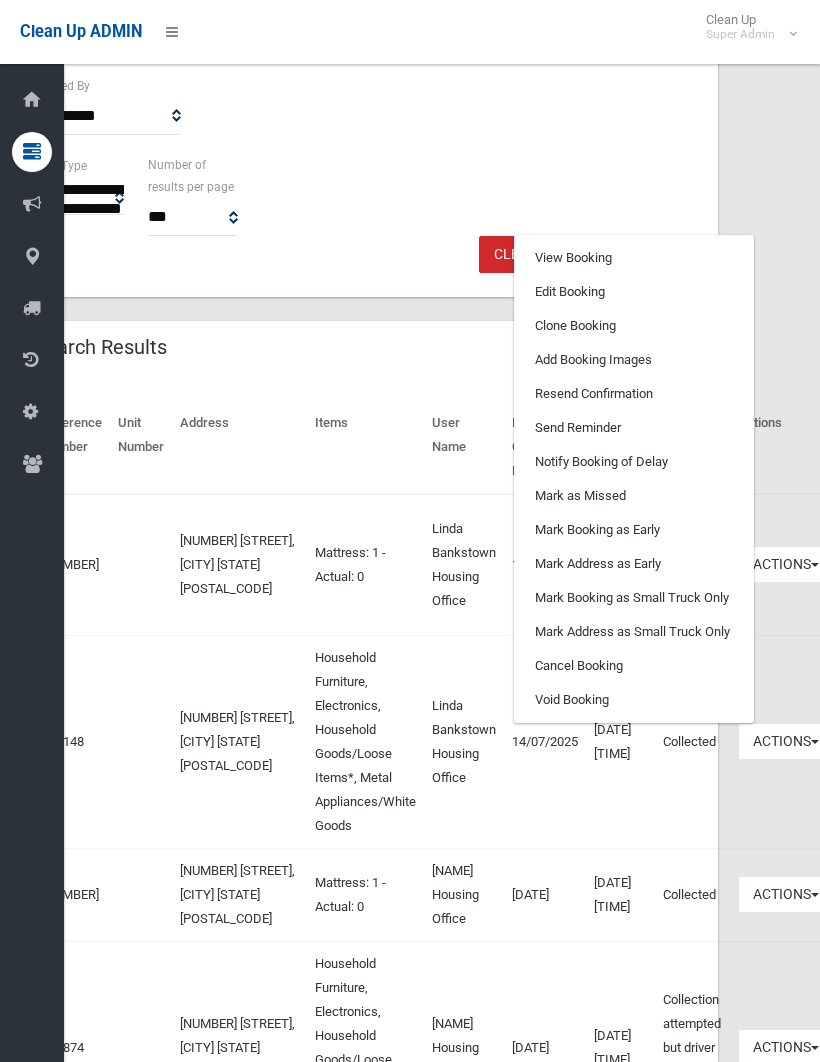 click on "Clone Booking" at bounding box center [634, 326] 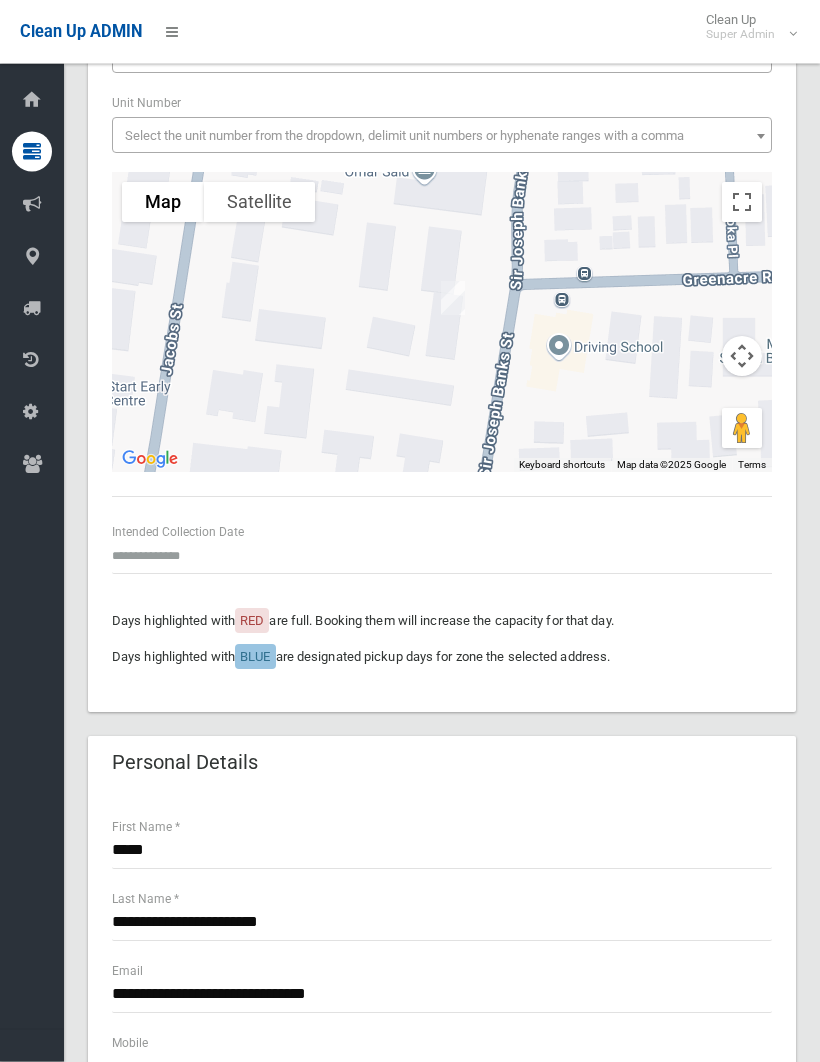 scroll, scrollTop: 306, scrollLeft: 0, axis: vertical 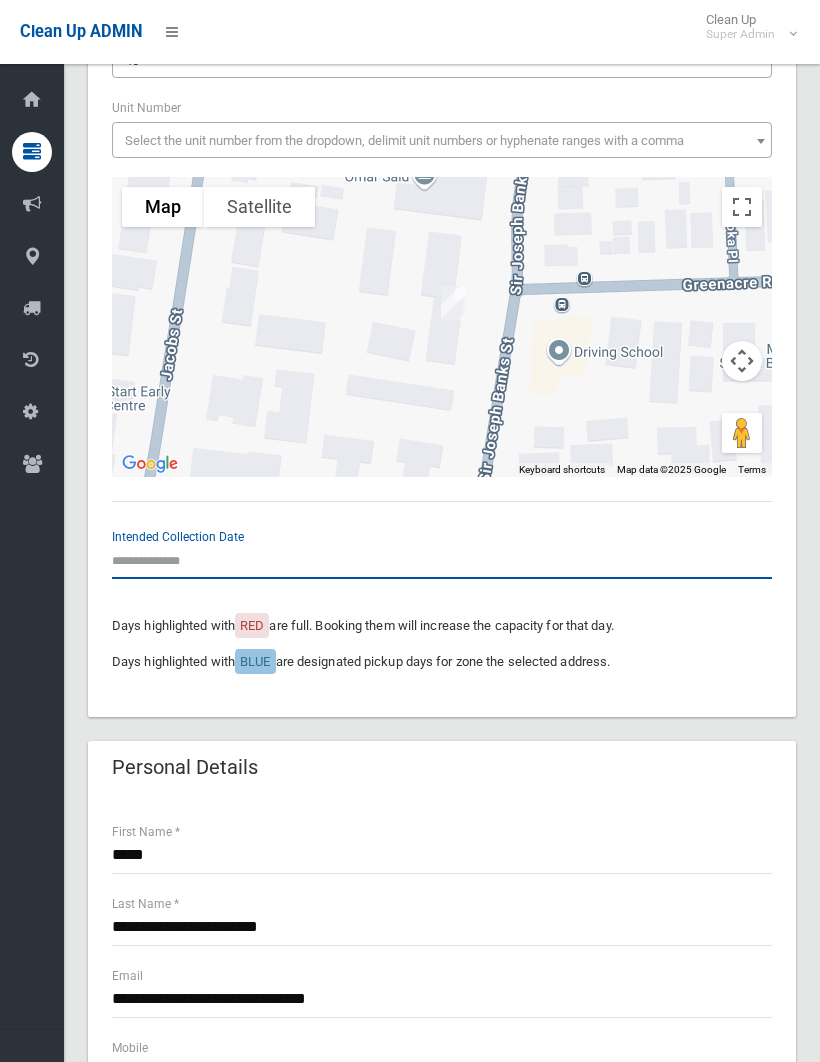 click at bounding box center [442, 560] 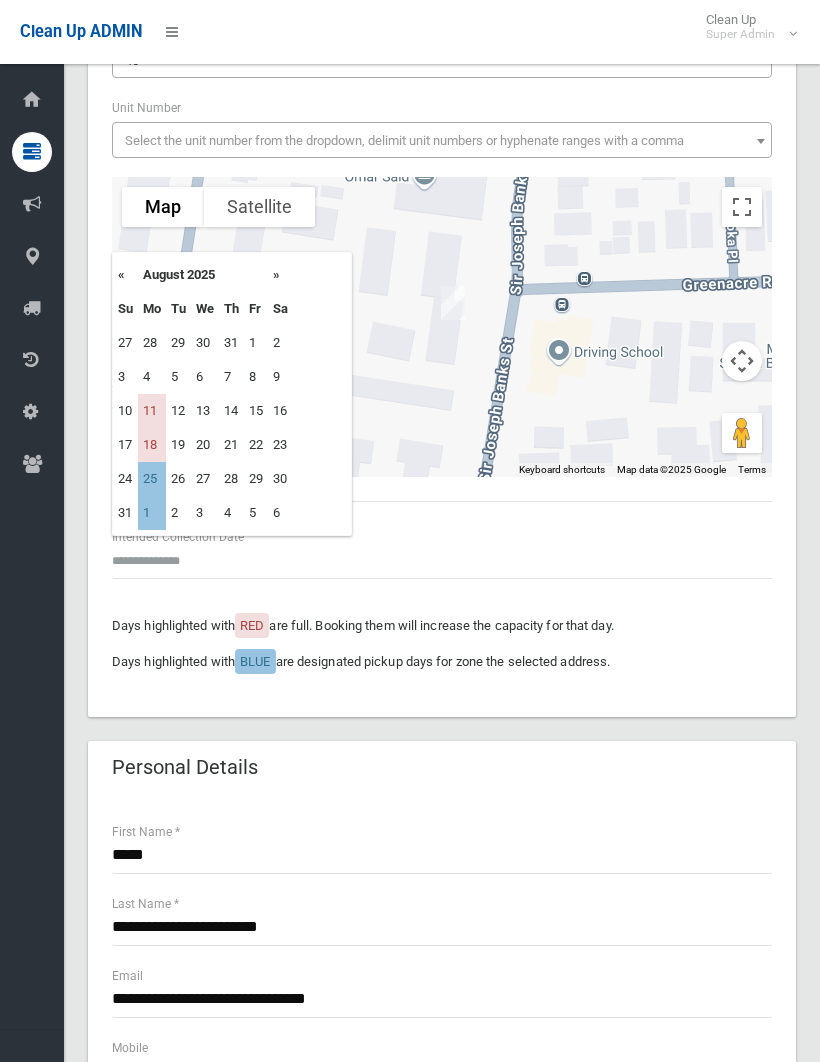 click on "18" at bounding box center [152, 445] 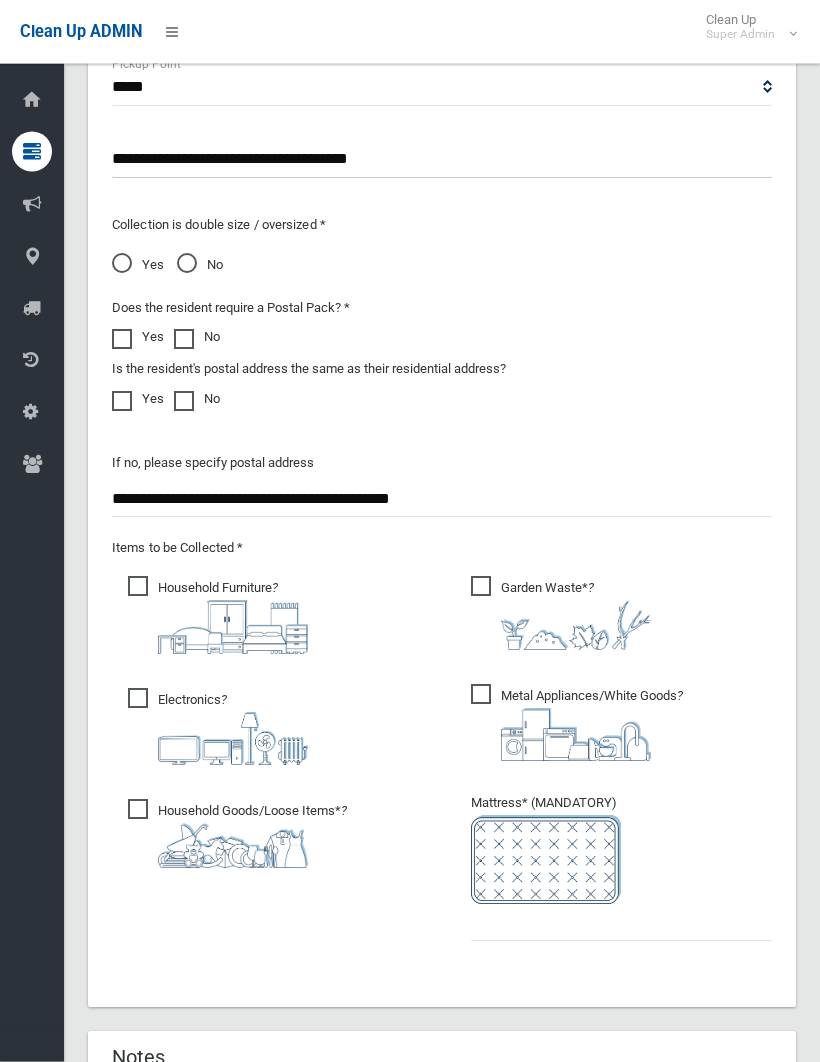 scroll, scrollTop: 1560, scrollLeft: 0, axis: vertical 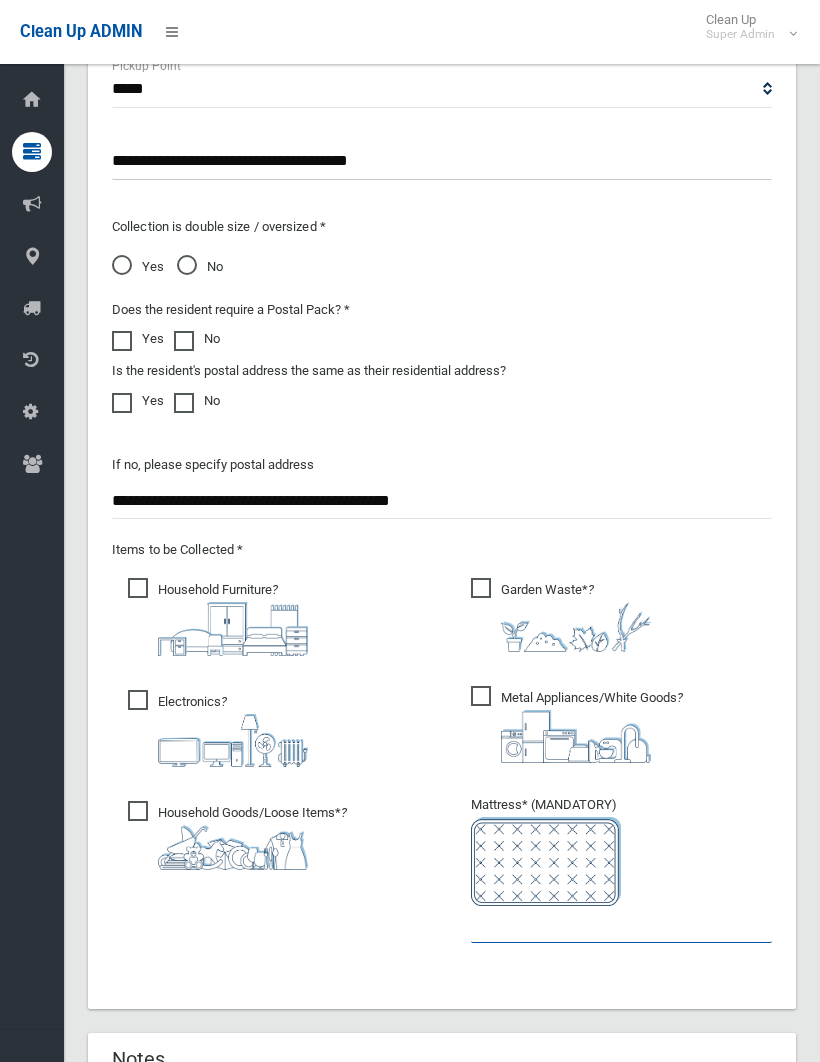 click at bounding box center (621, 924) 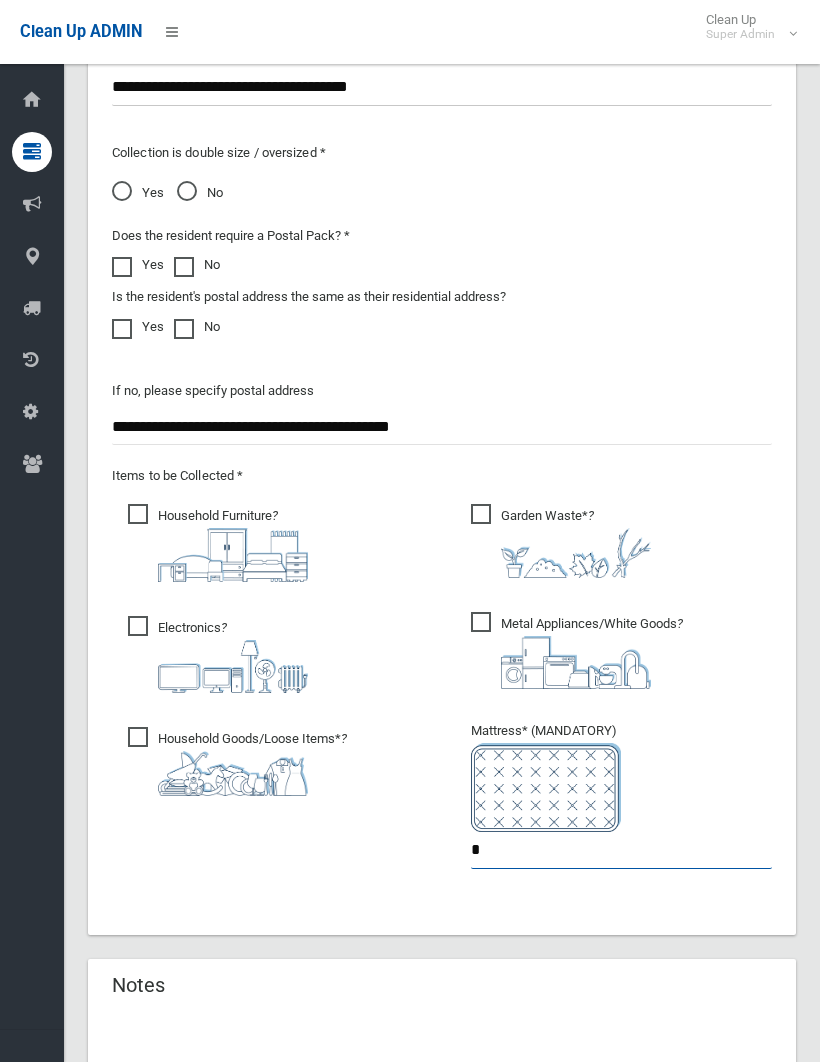 scroll, scrollTop: 1818, scrollLeft: 0, axis: vertical 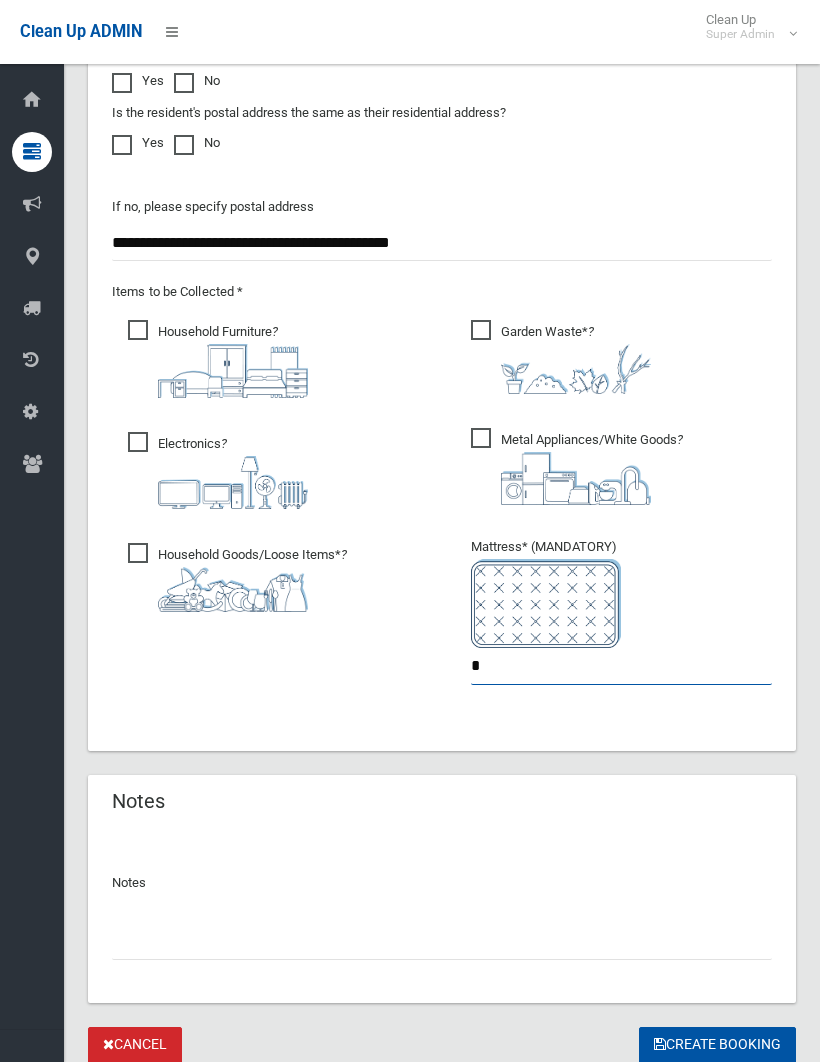 type on "*" 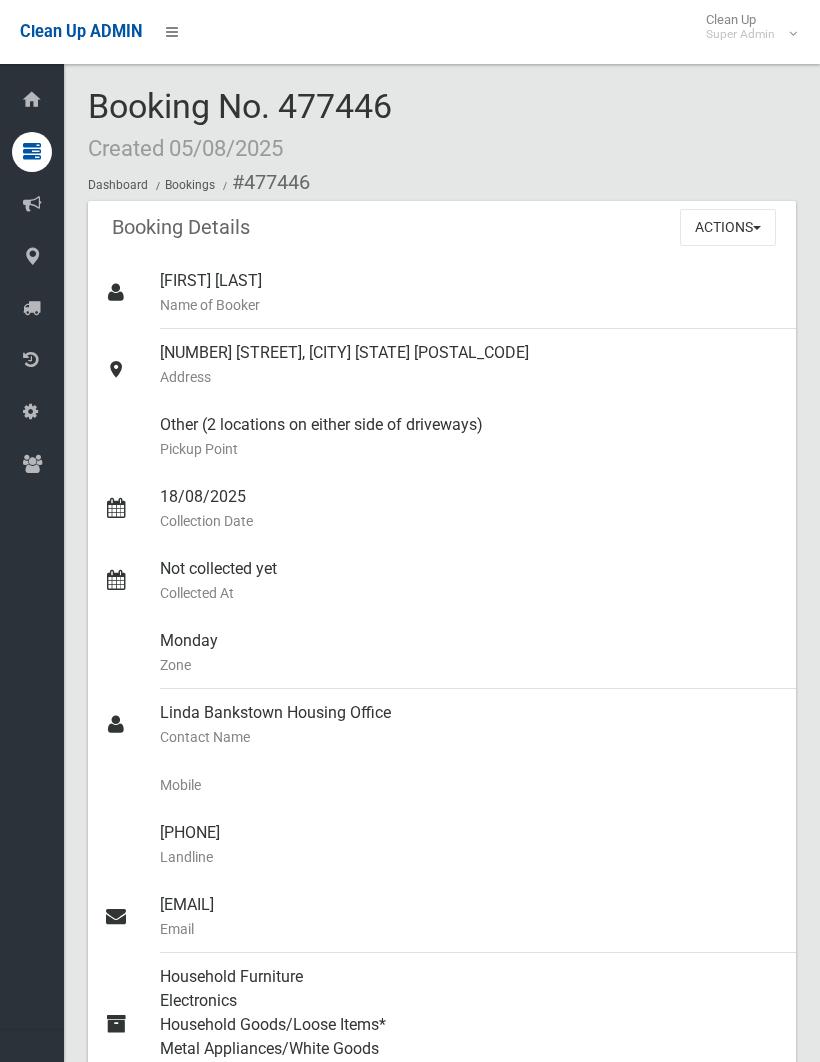 scroll, scrollTop: 0, scrollLeft: 0, axis: both 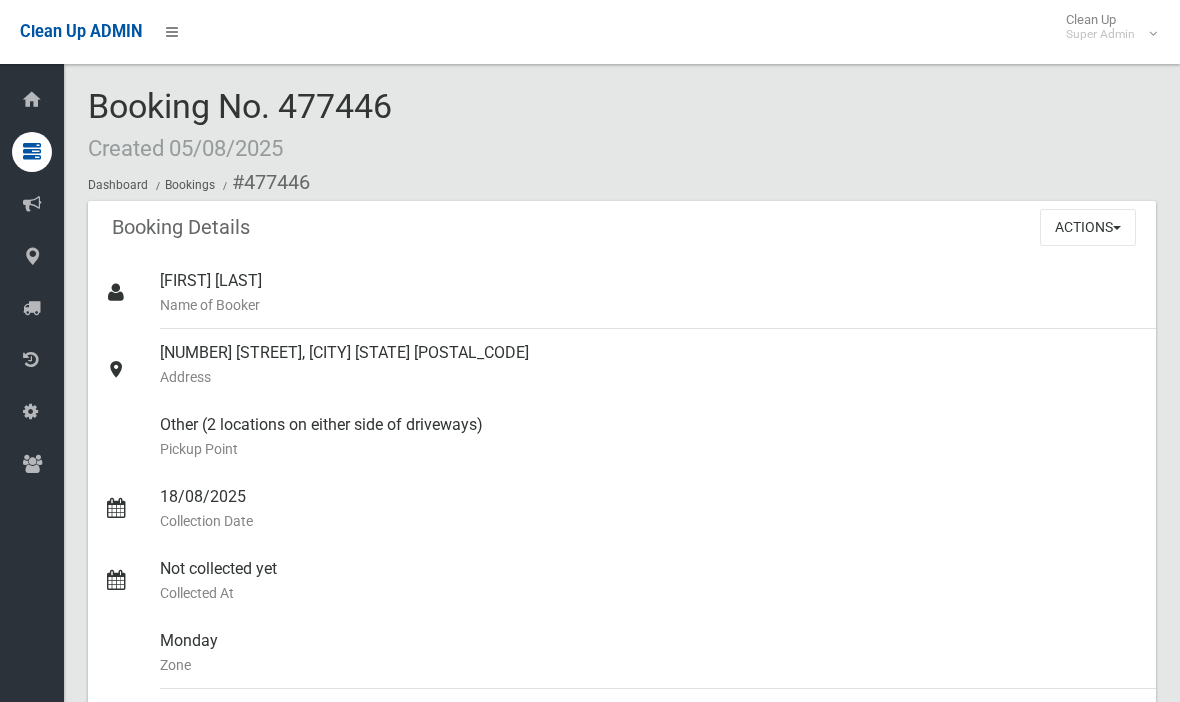 click on "[FIRST] [LAST] Housing Office
Contact Name" at bounding box center (650, 725) 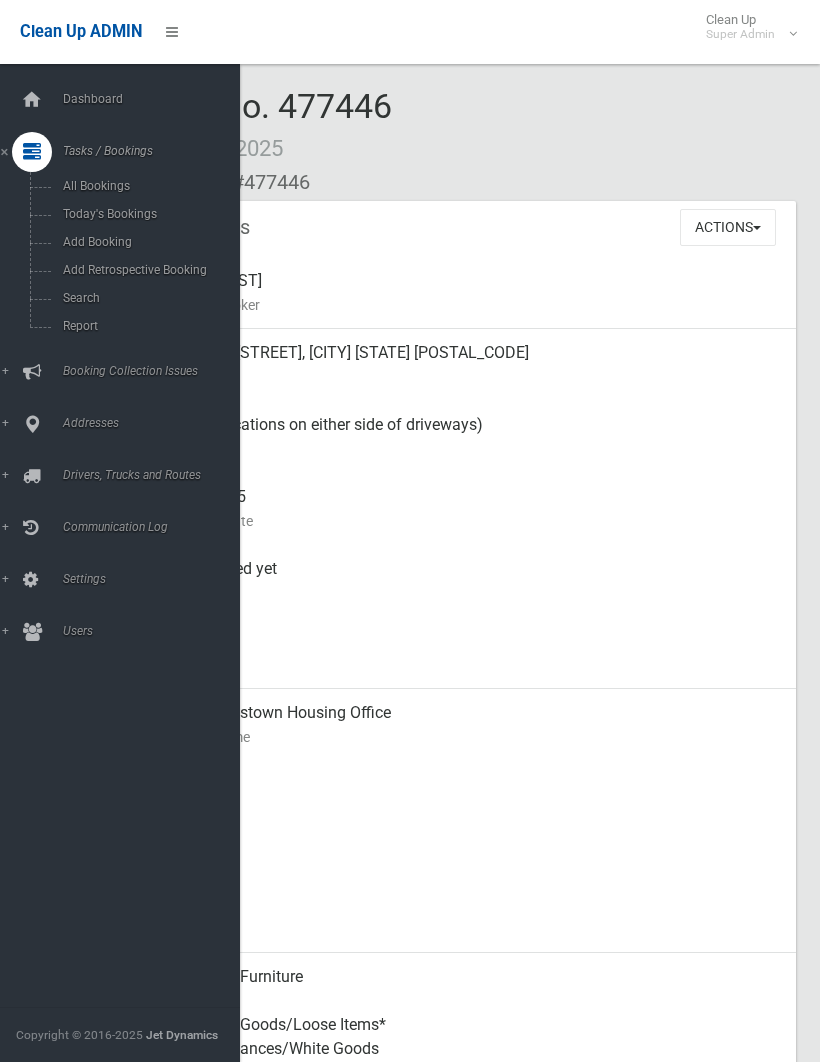 click on "Search" at bounding box center (140, 298) 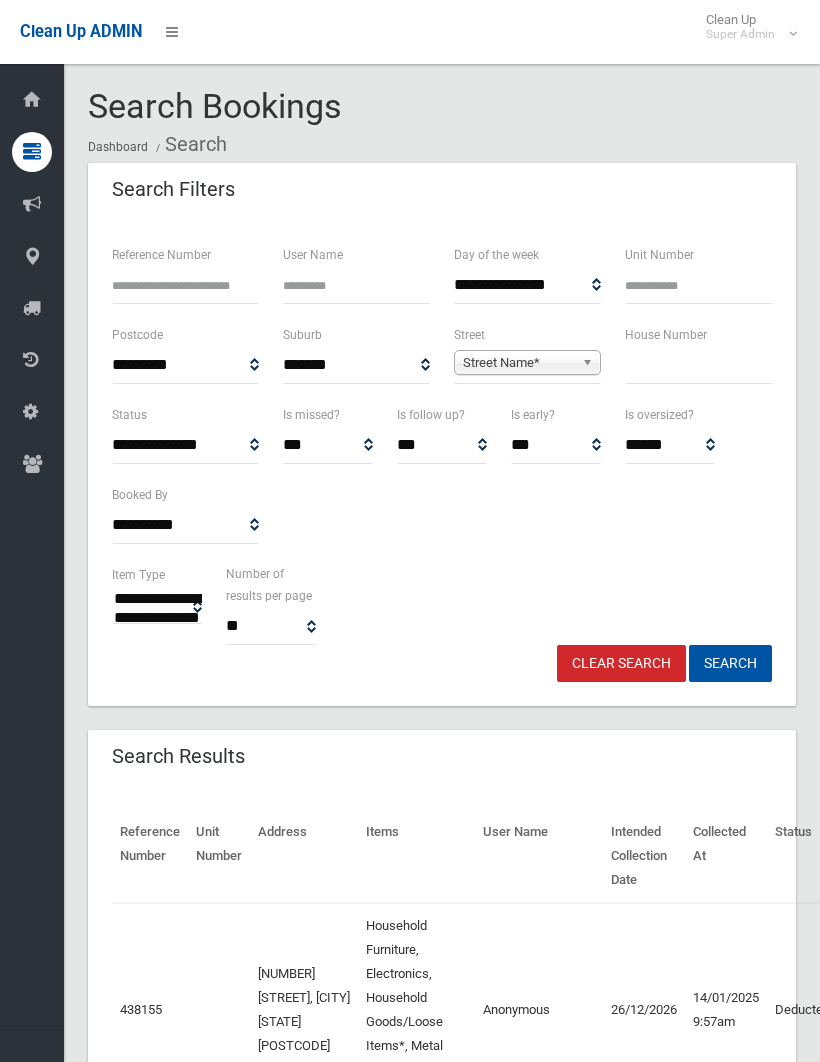 select 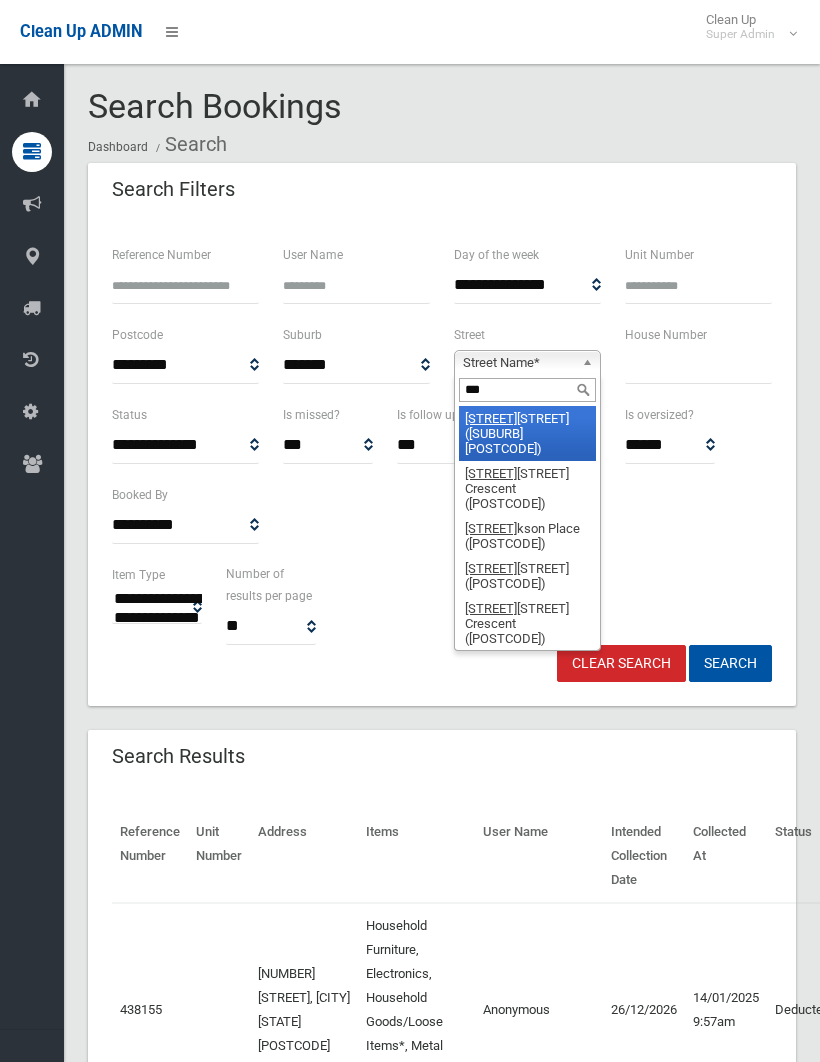 type on "****" 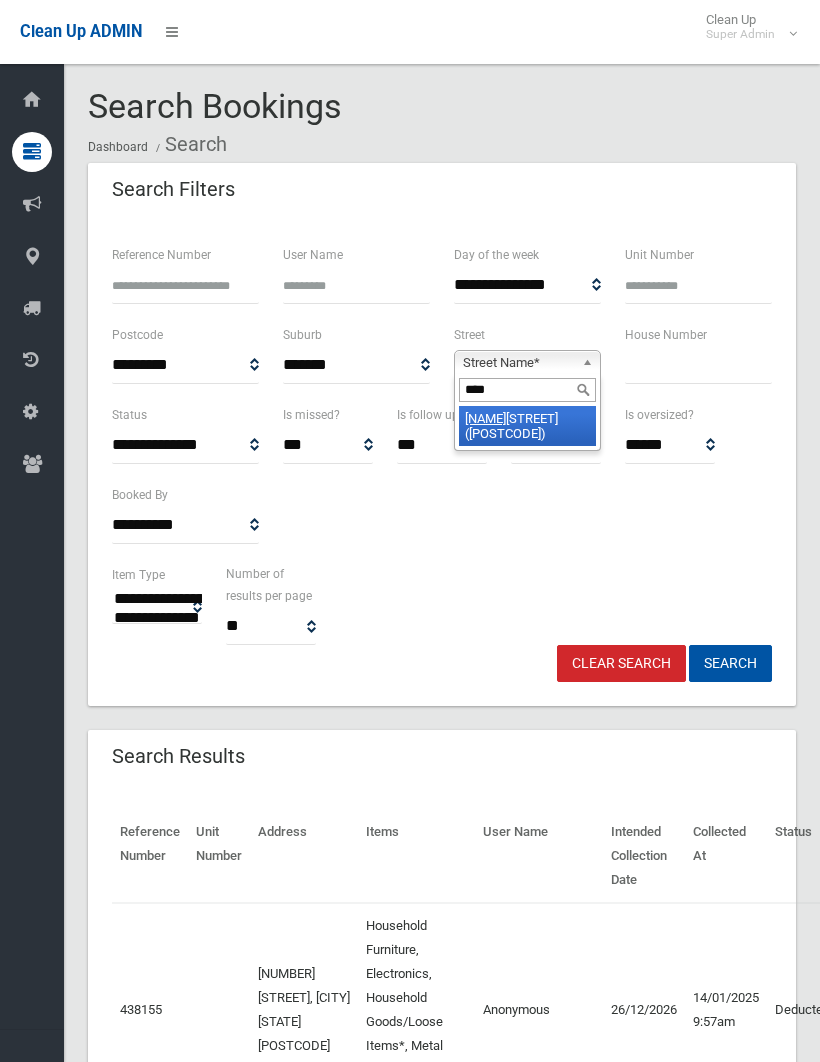 type 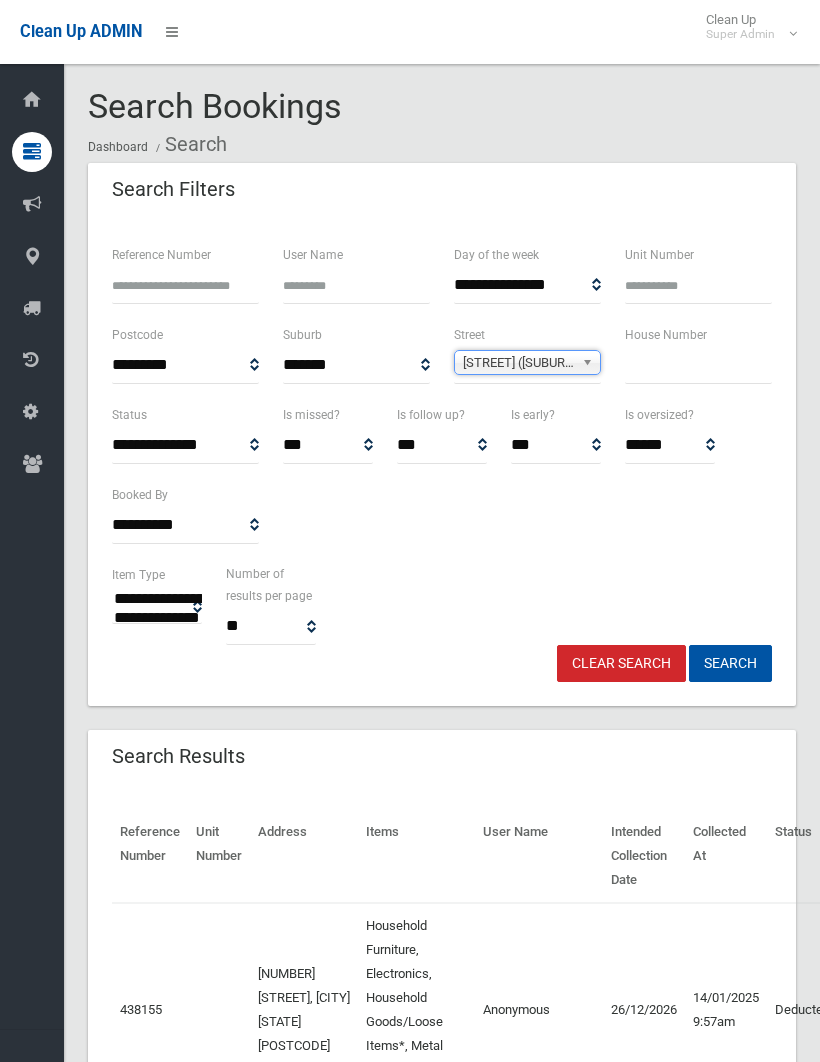 click at bounding box center [698, 365] 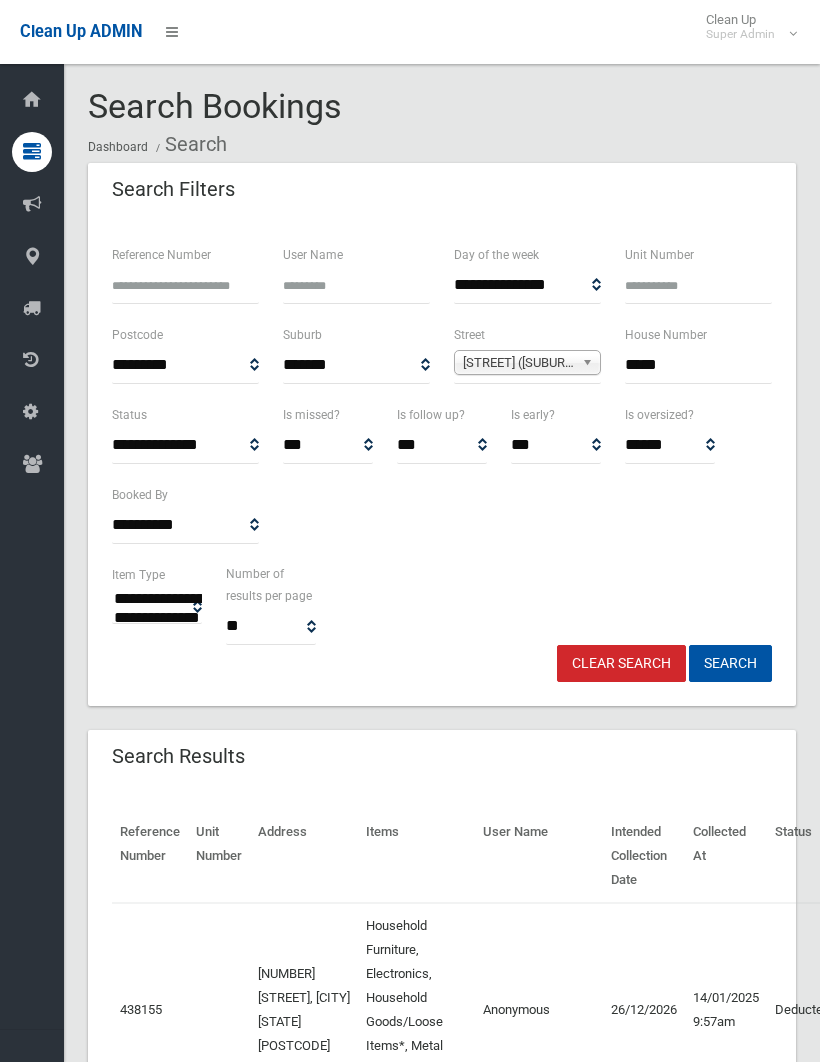 type on "*****" 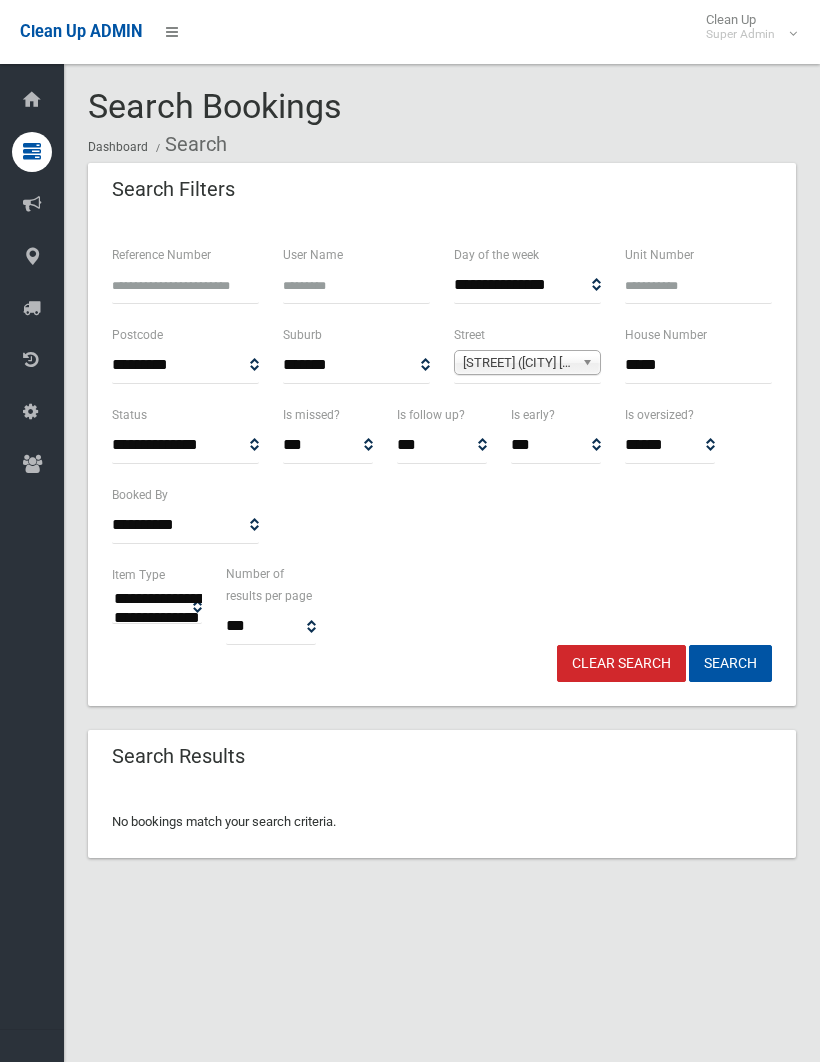 select 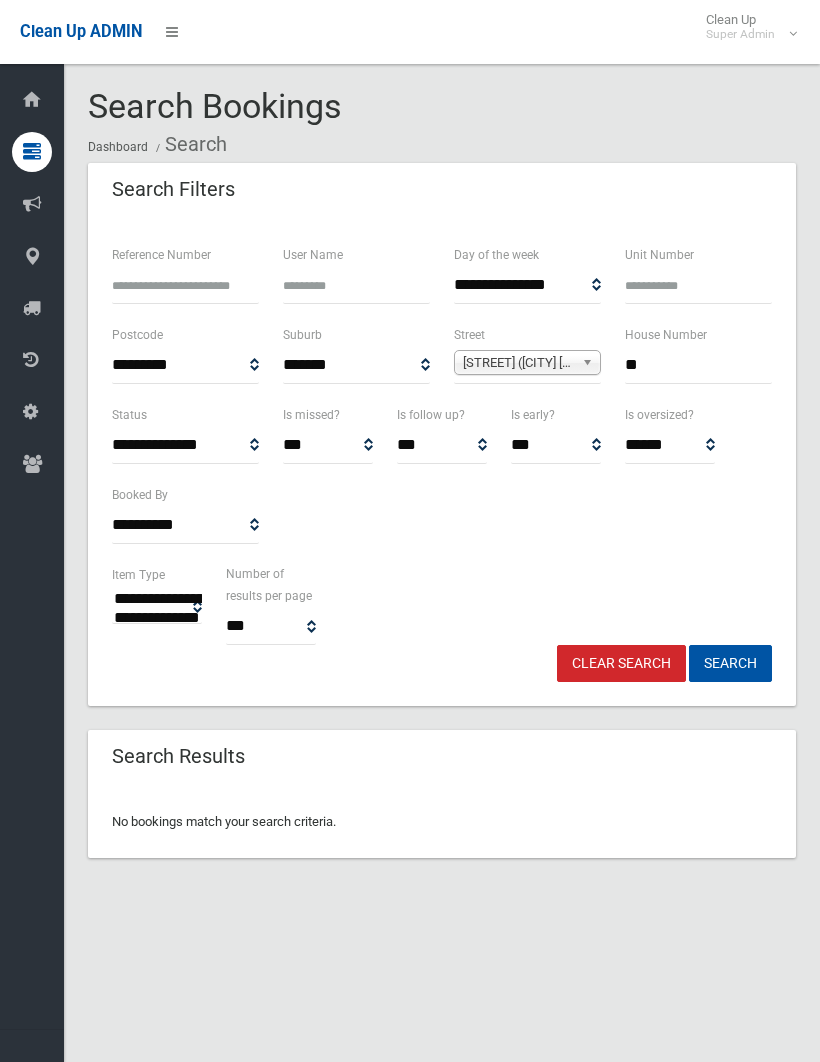 type on "**" 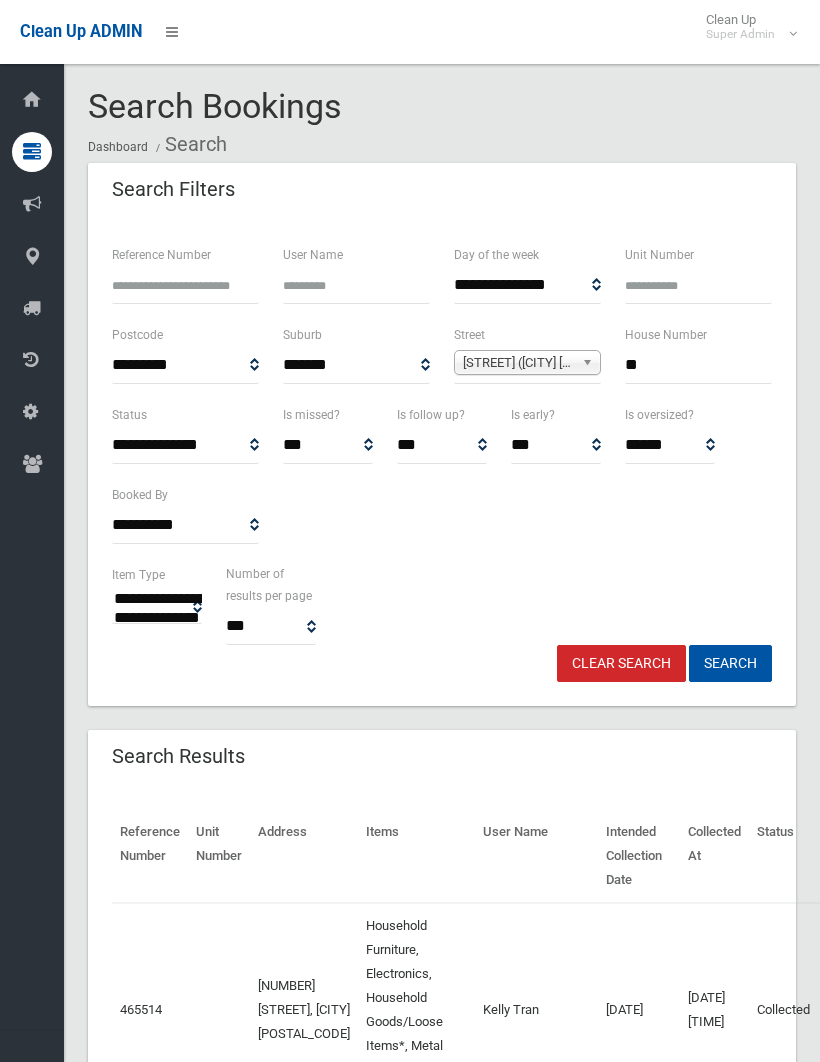 select 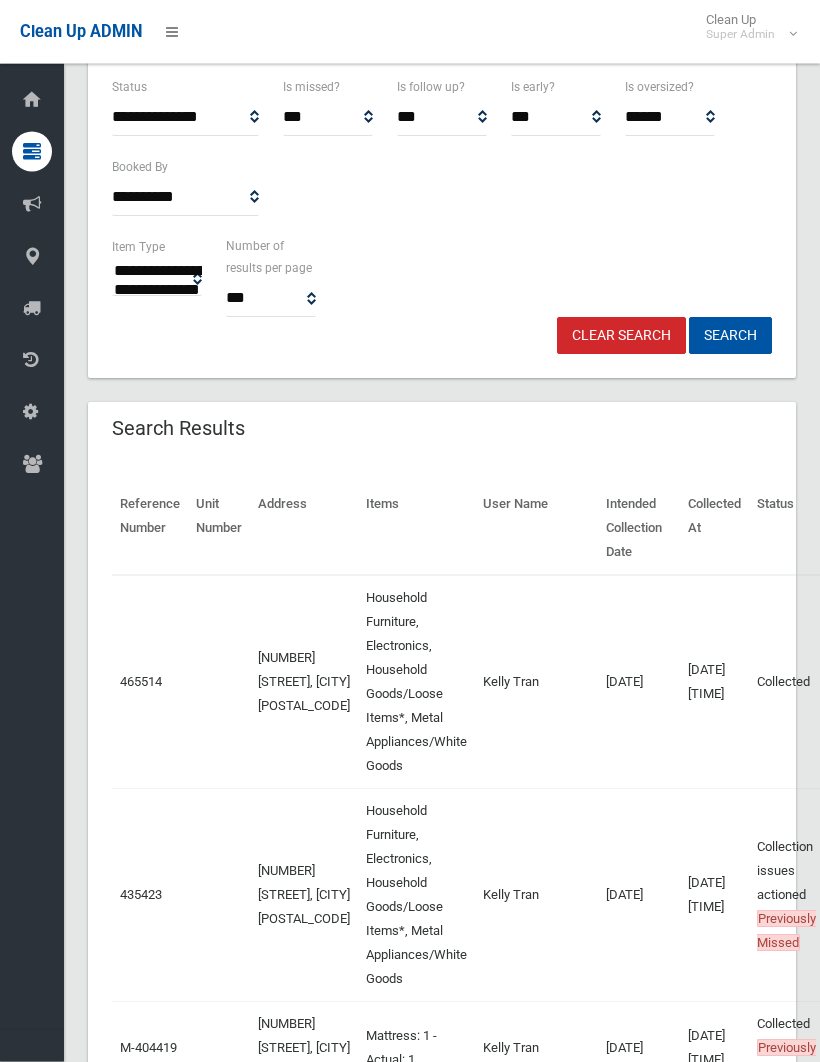 scroll, scrollTop: 328, scrollLeft: 0, axis: vertical 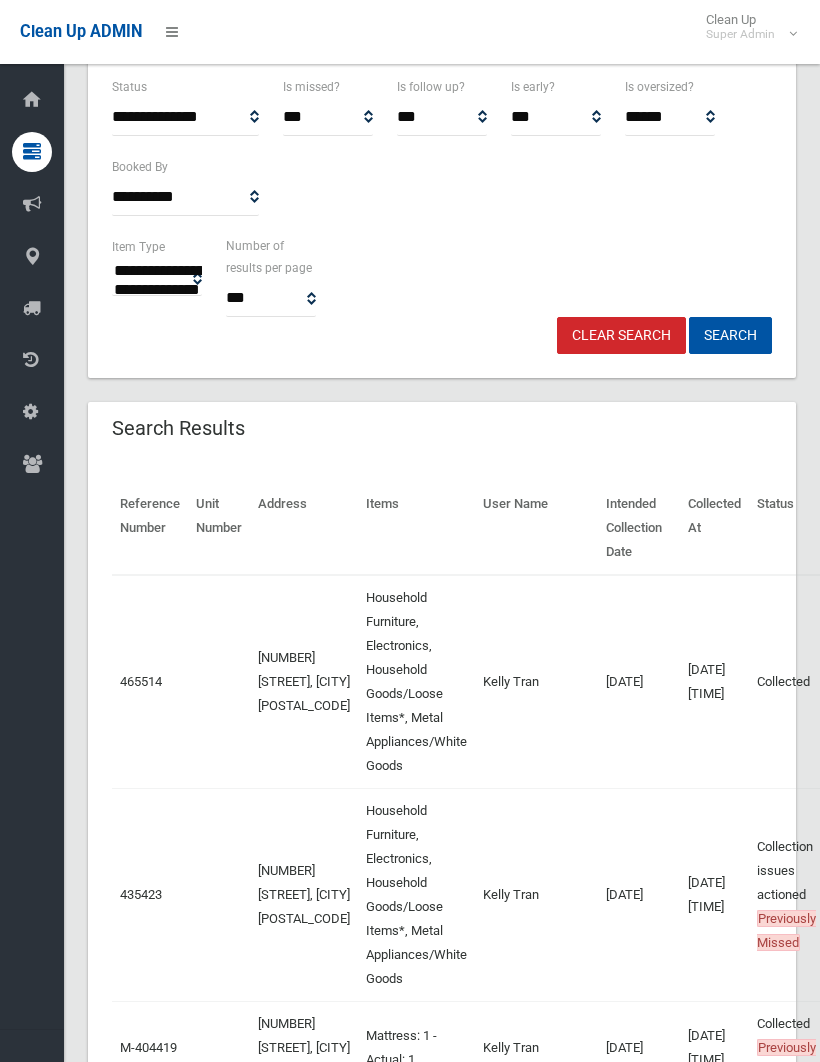 click on "Collected" at bounding box center (786, 682) 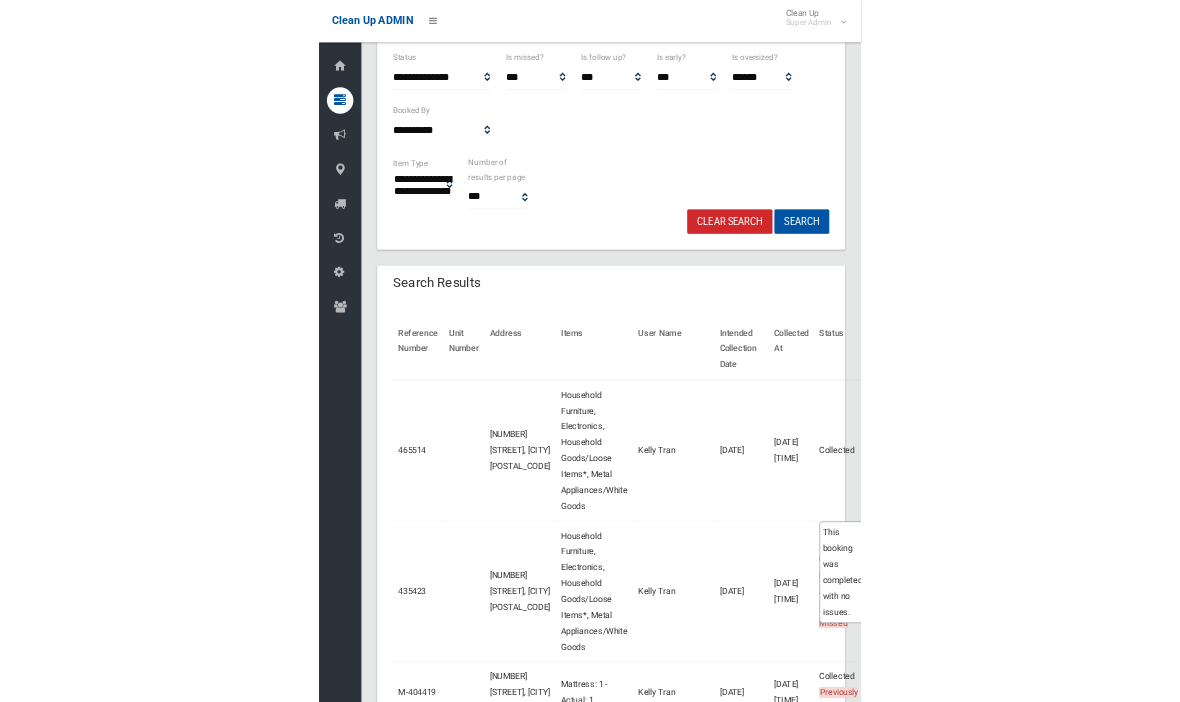 scroll, scrollTop: 487, scrollLeft: 0, axis: vertical 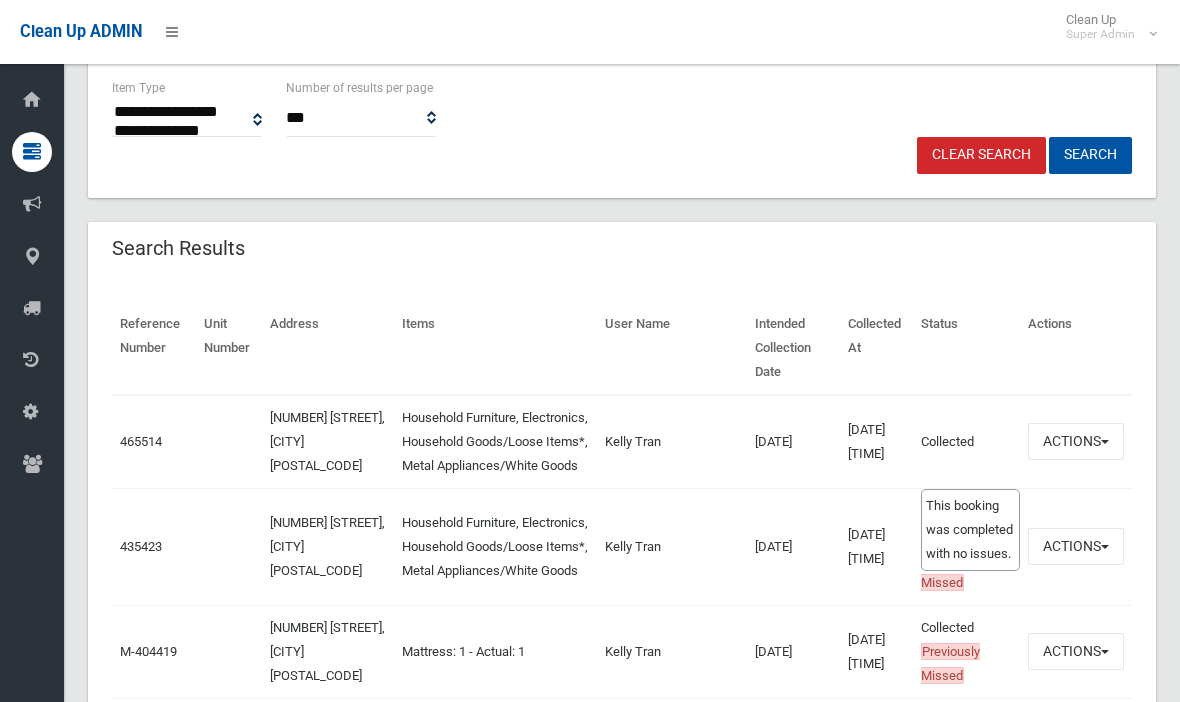 click on "Actions" at bounding box center (1076, 441) 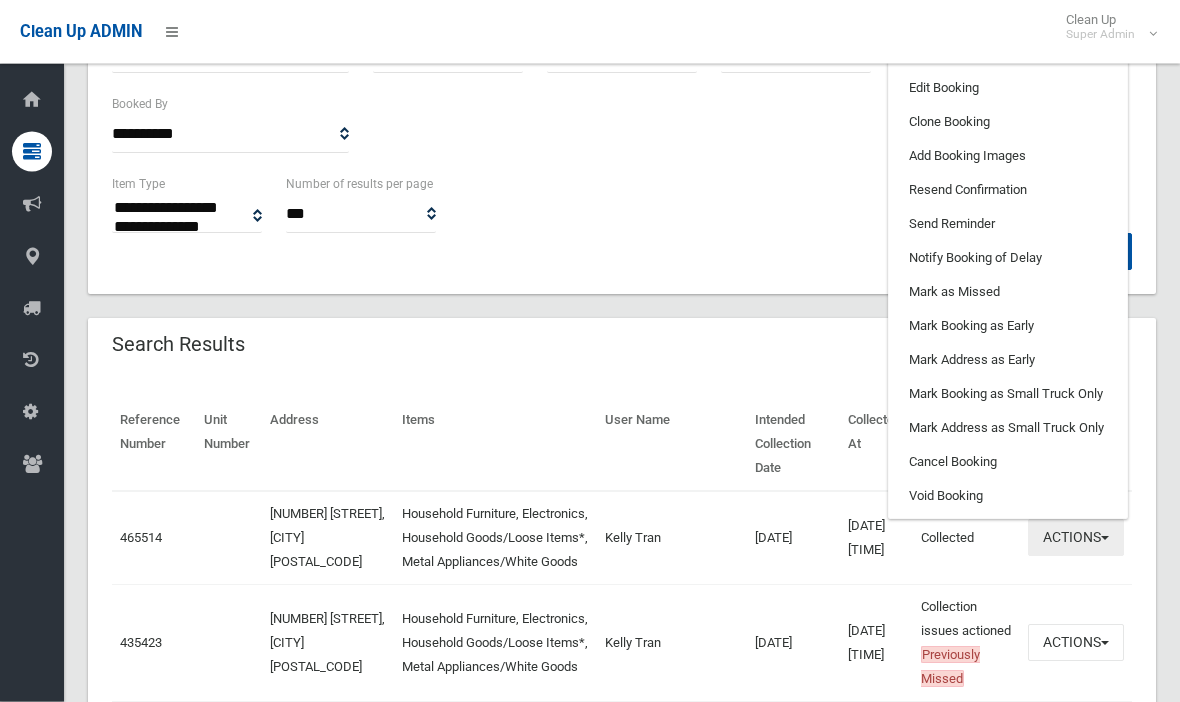 scroll, scrollTop: 387, scrollLeft: 0, axis: vertical 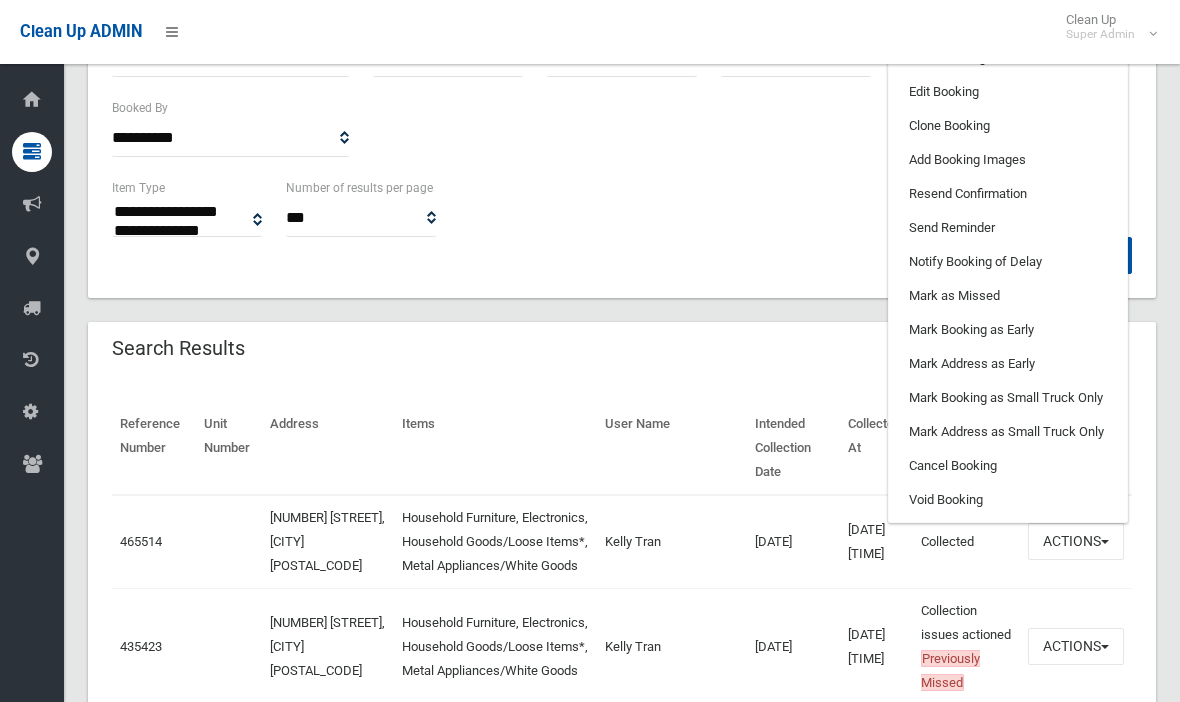 click on "Clone Booking" at bounding box center [1008, 126] 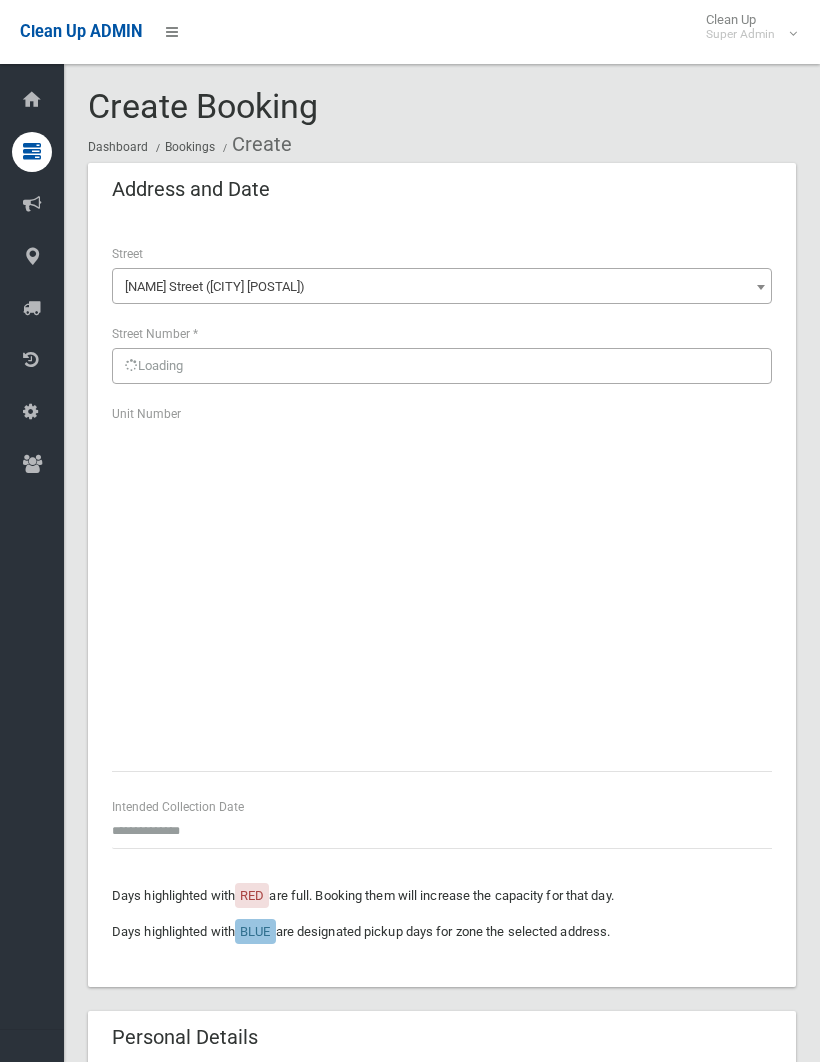 scroll, scrollTop: 0, scrollLeft: 0, axis: both 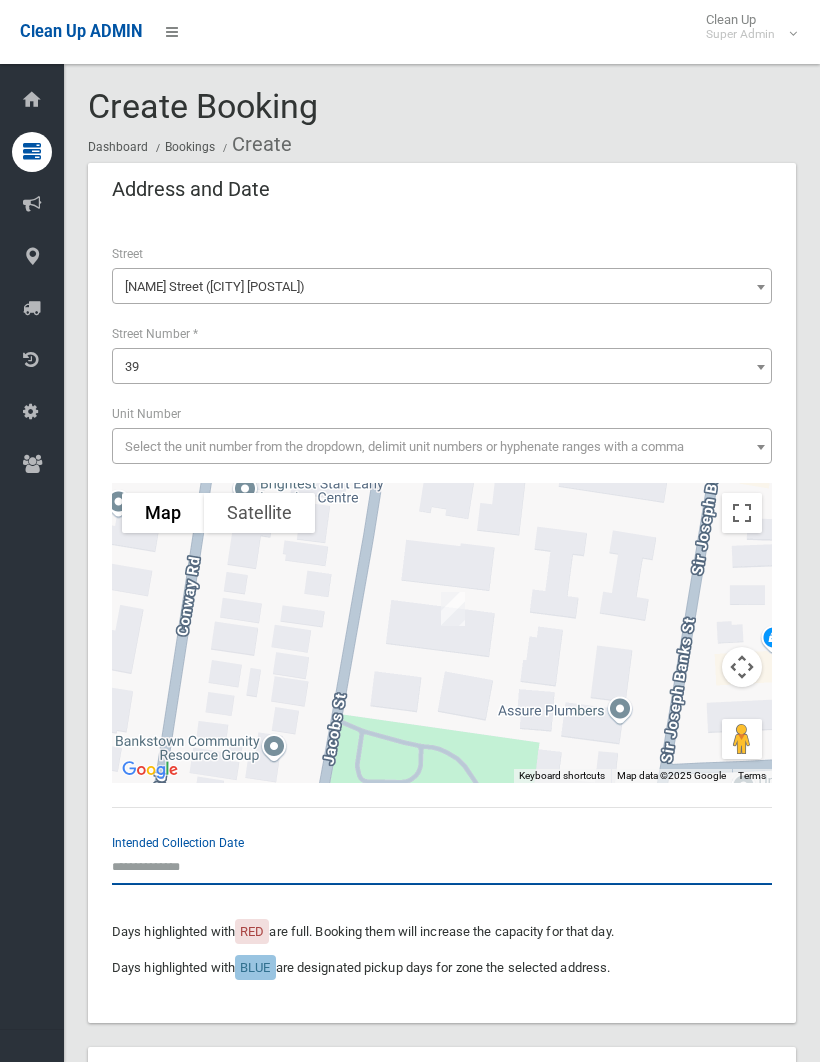 click at bounding box center [442, 866] 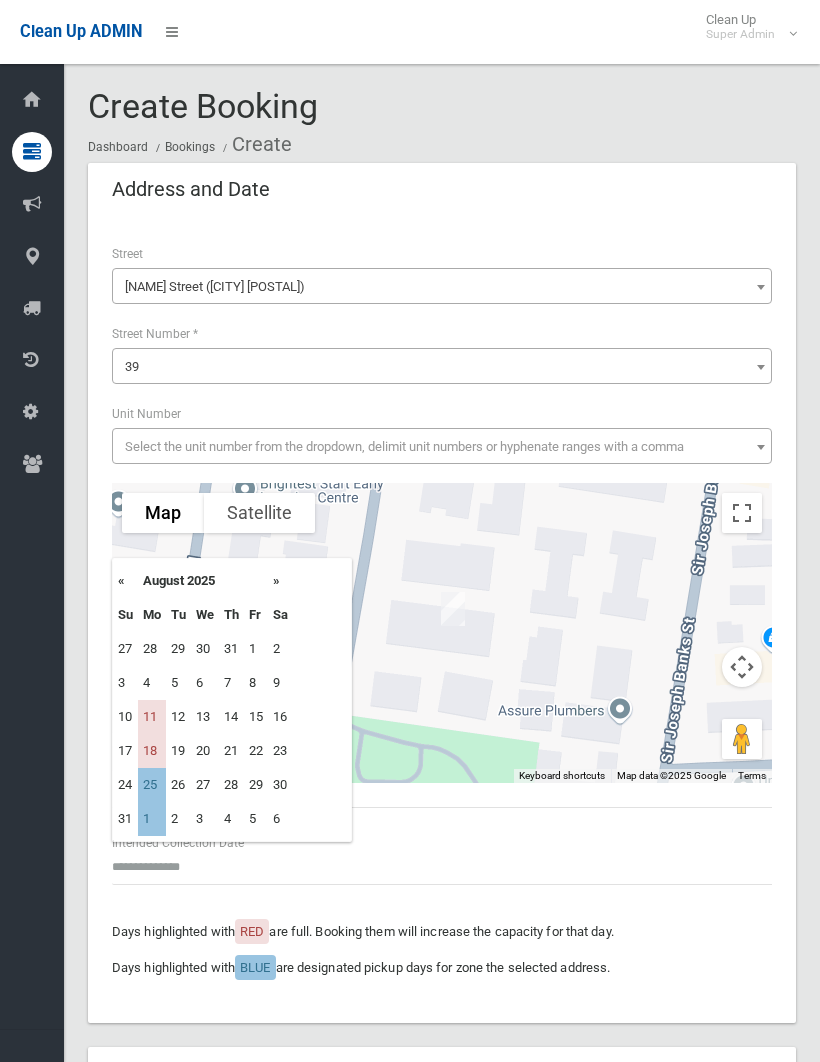 click on "11" at bounding box center (152, 717) 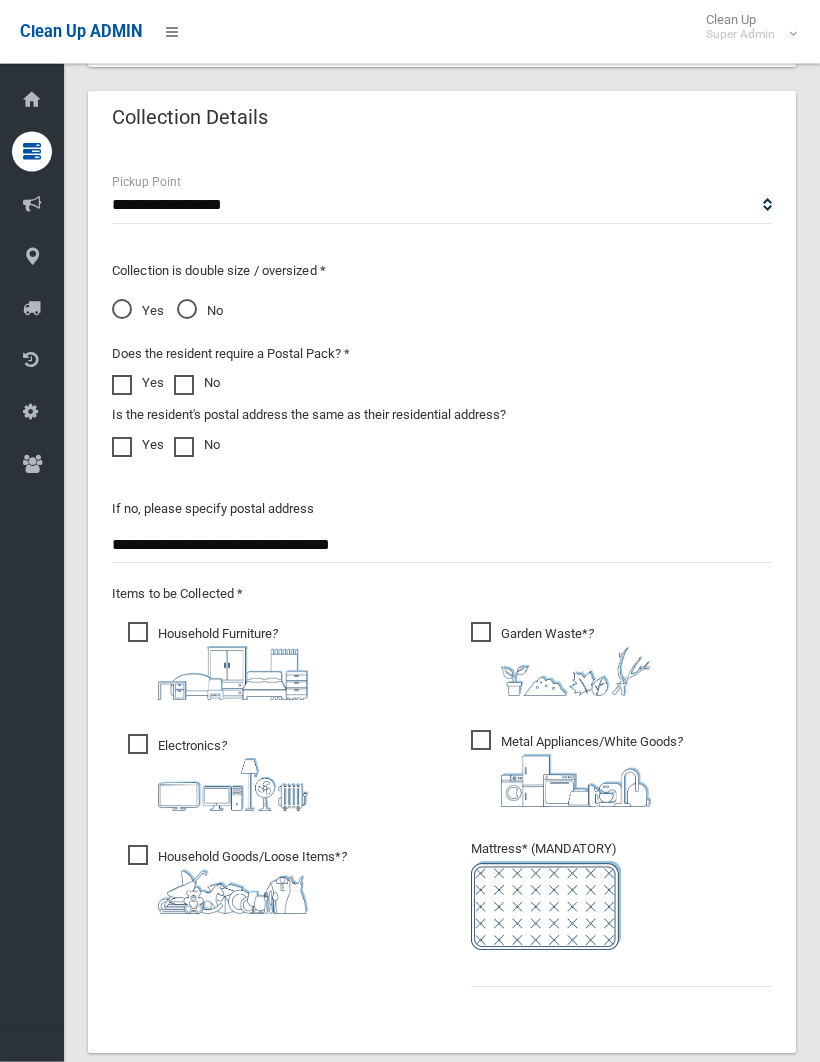 scroll, scrollTop: 1451, scrollLeft: 0, axis: vertical 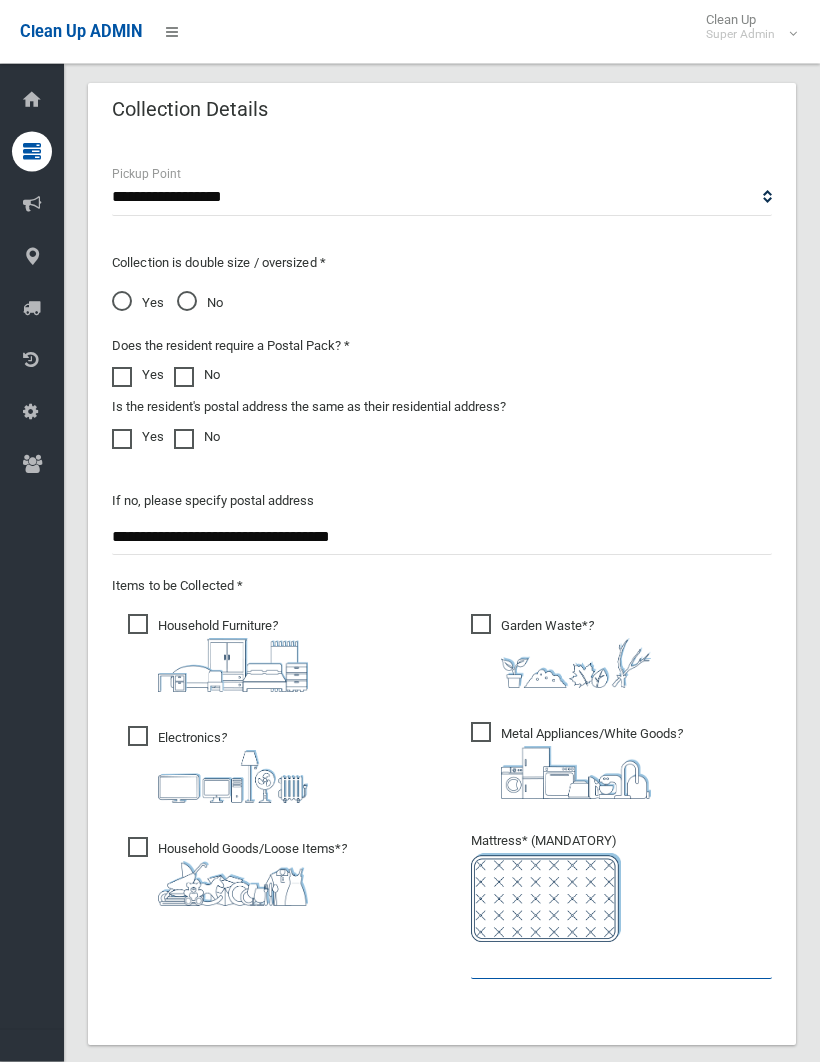 click at bounding box center (621, 961) 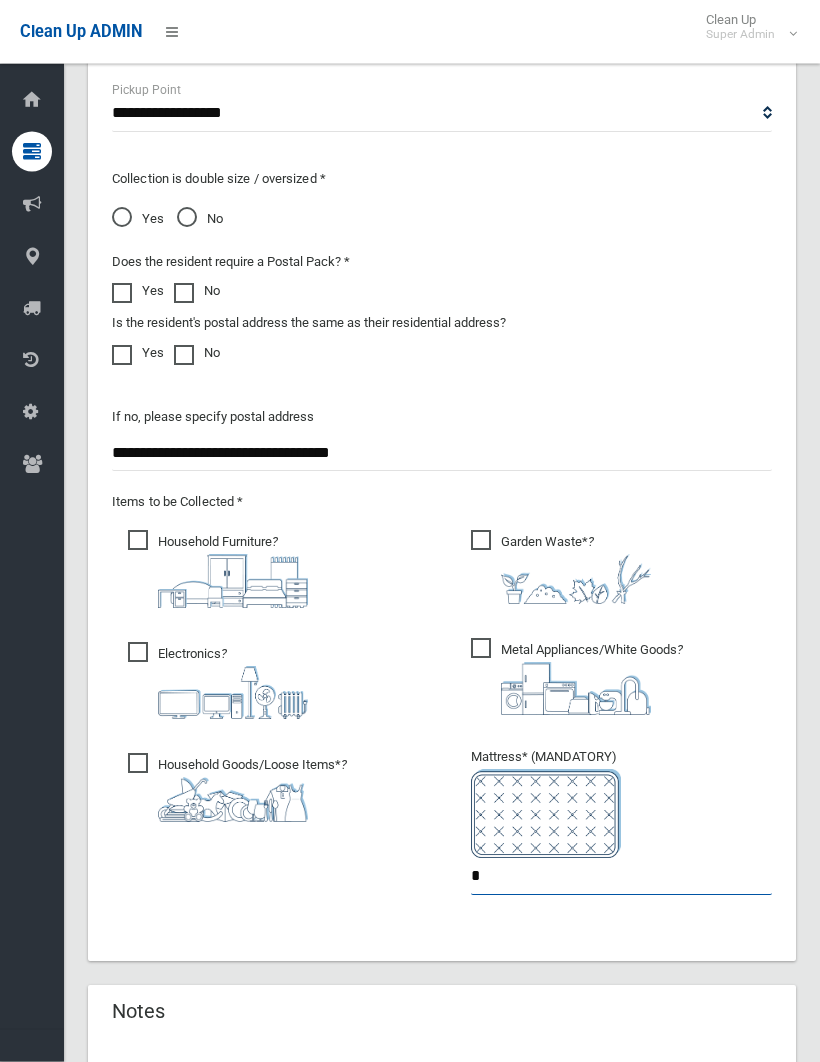 scroll, scrollTop: 1746, scrollLeft: 0, axis: vertical 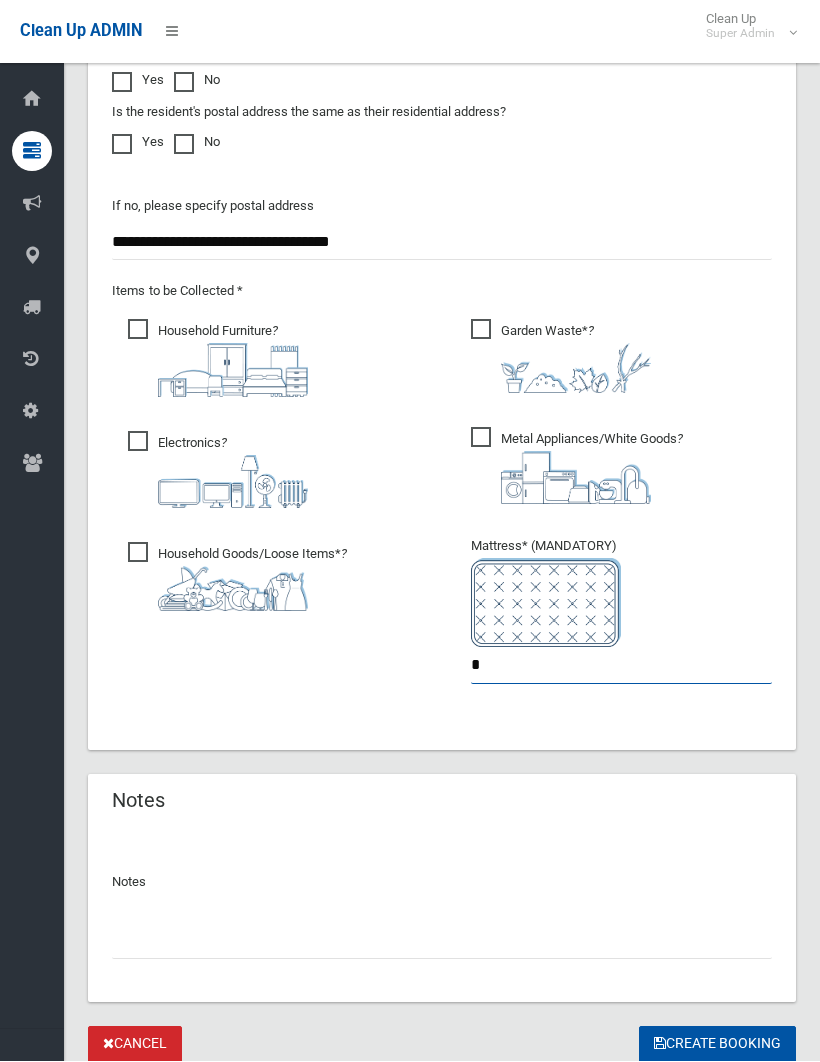 type on "*" 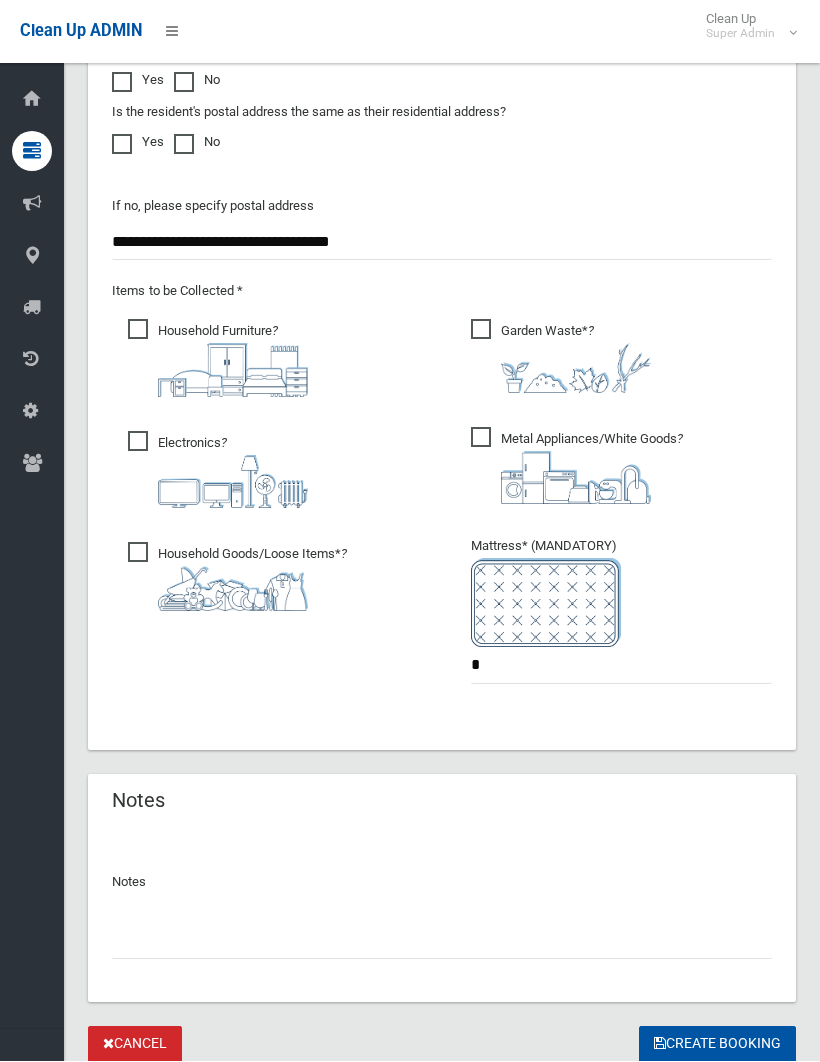 click at bounding box center (442, 941) 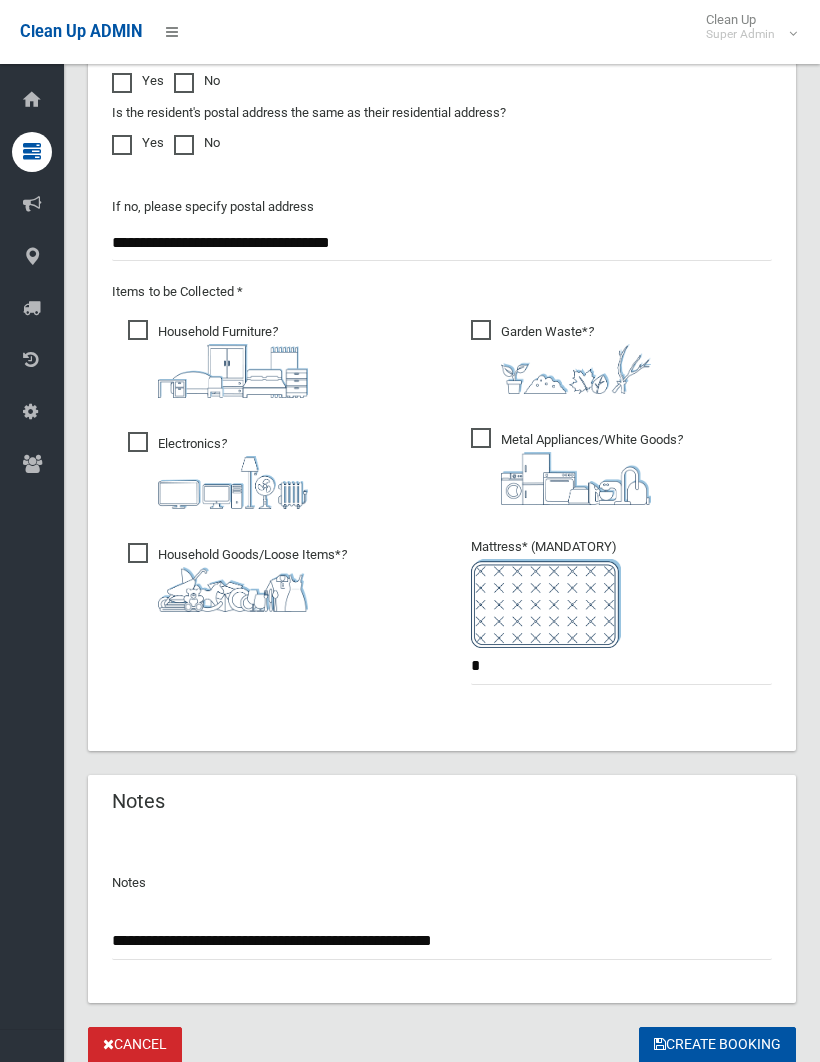 type on "**********" 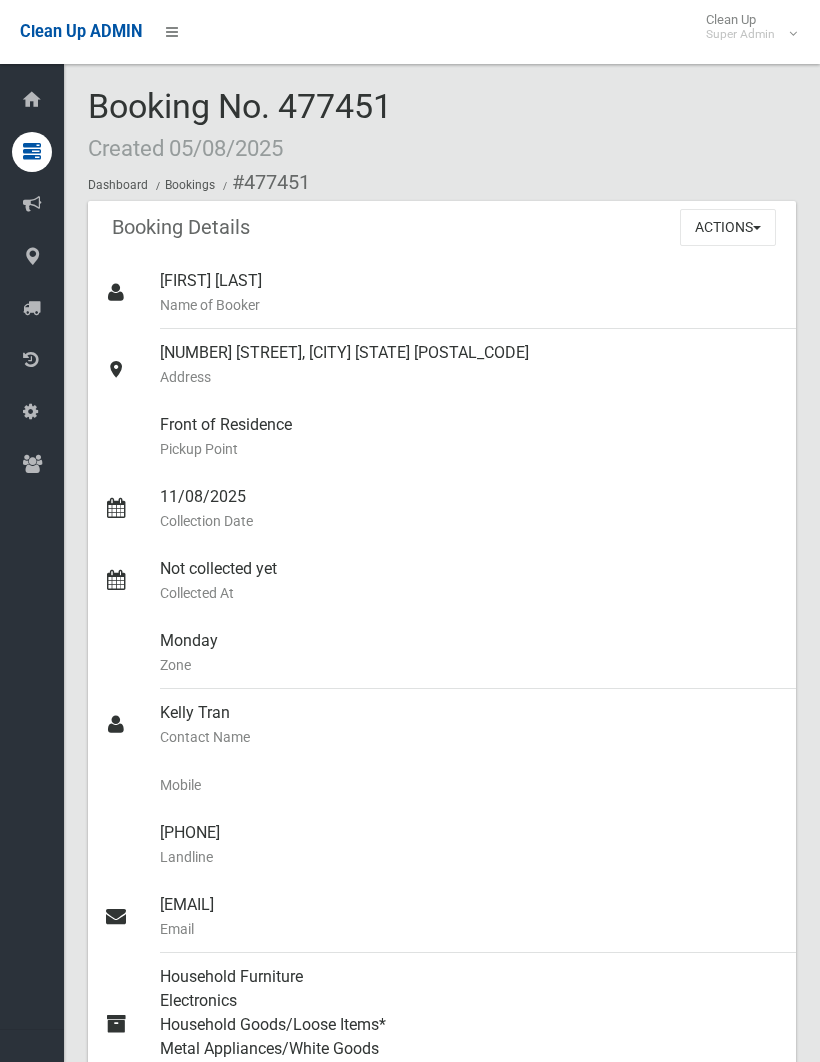 scroll, scrollTop: 0, scrollLeft: 0, axis: both 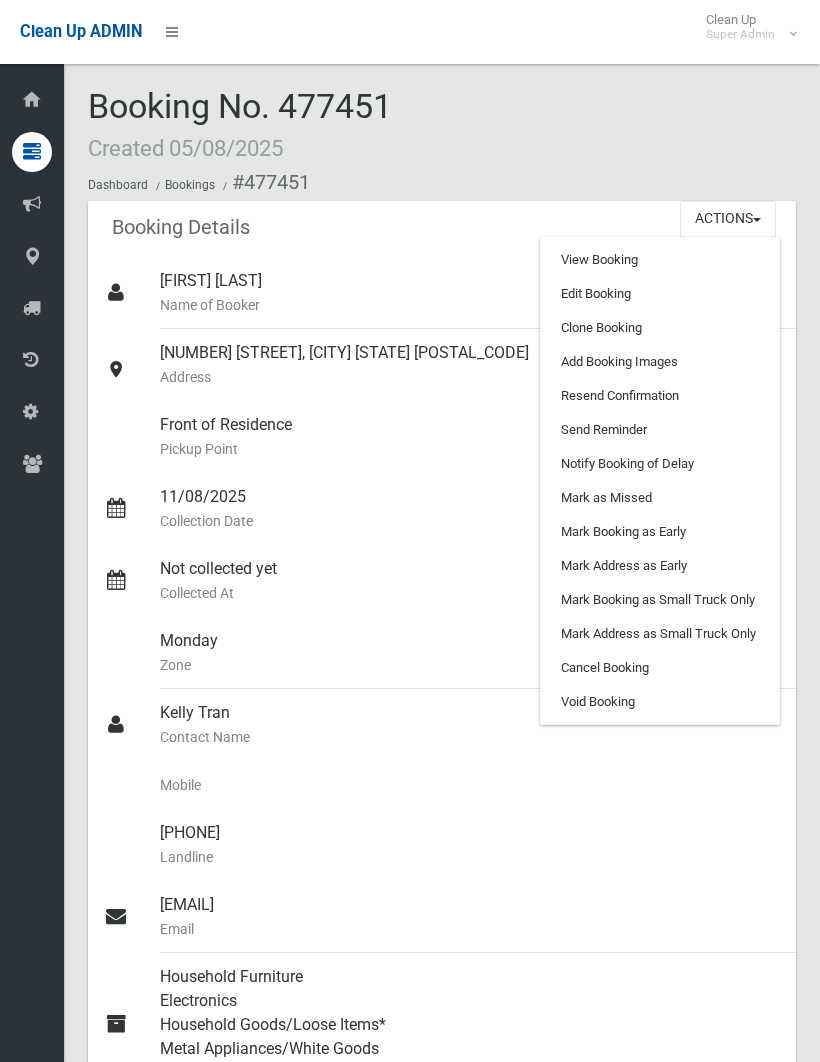 click on "Add Booking Images" at bounding box center [660, 362] 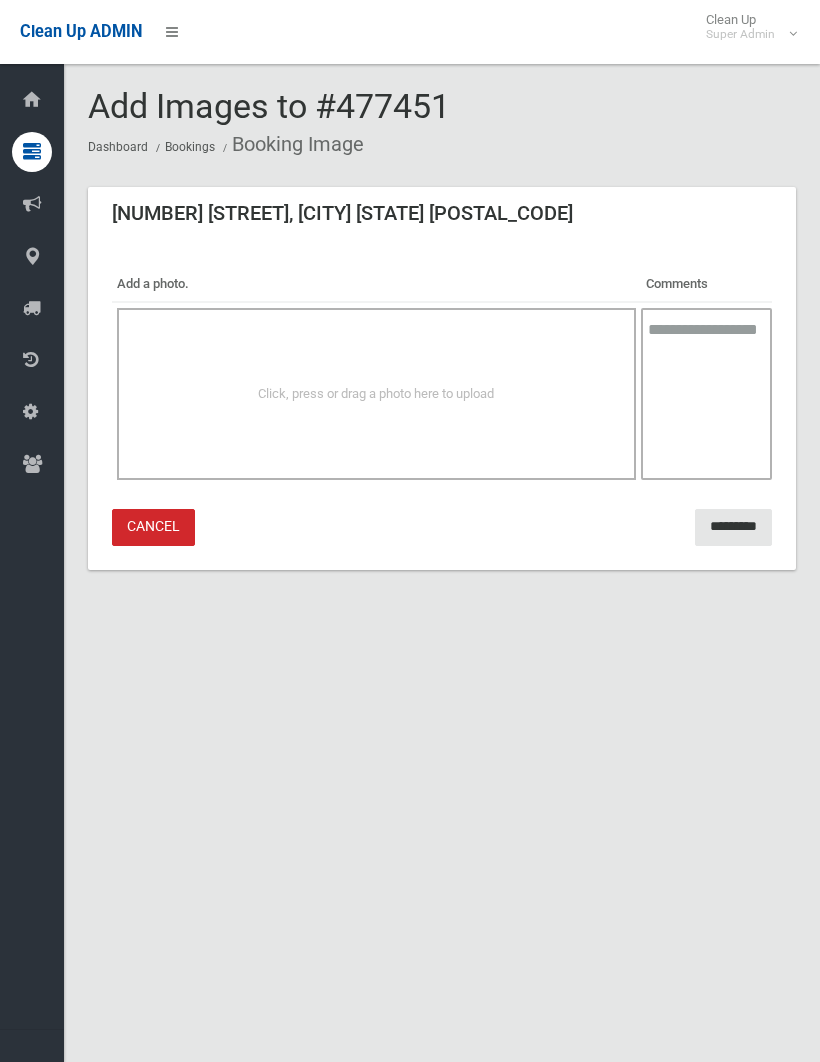 scroll, scrollTop: 0, scrollLeft: 0, axis: both 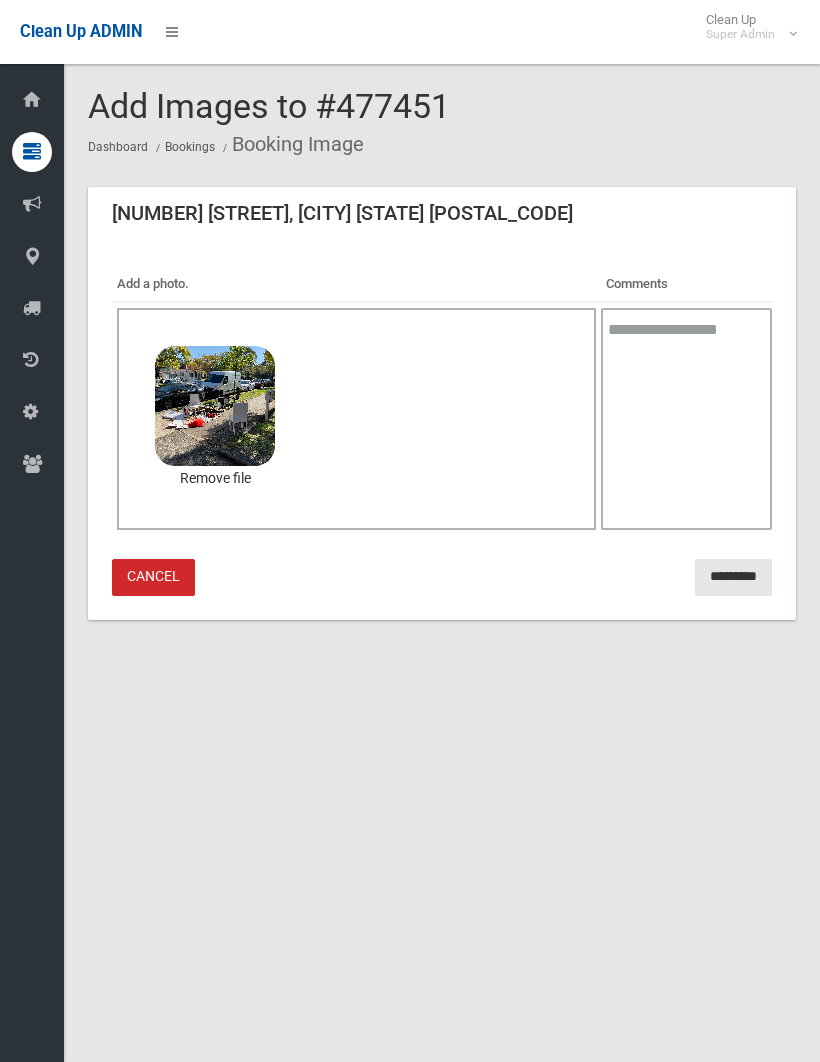 click on "*********" at bounding box center (733, 577) 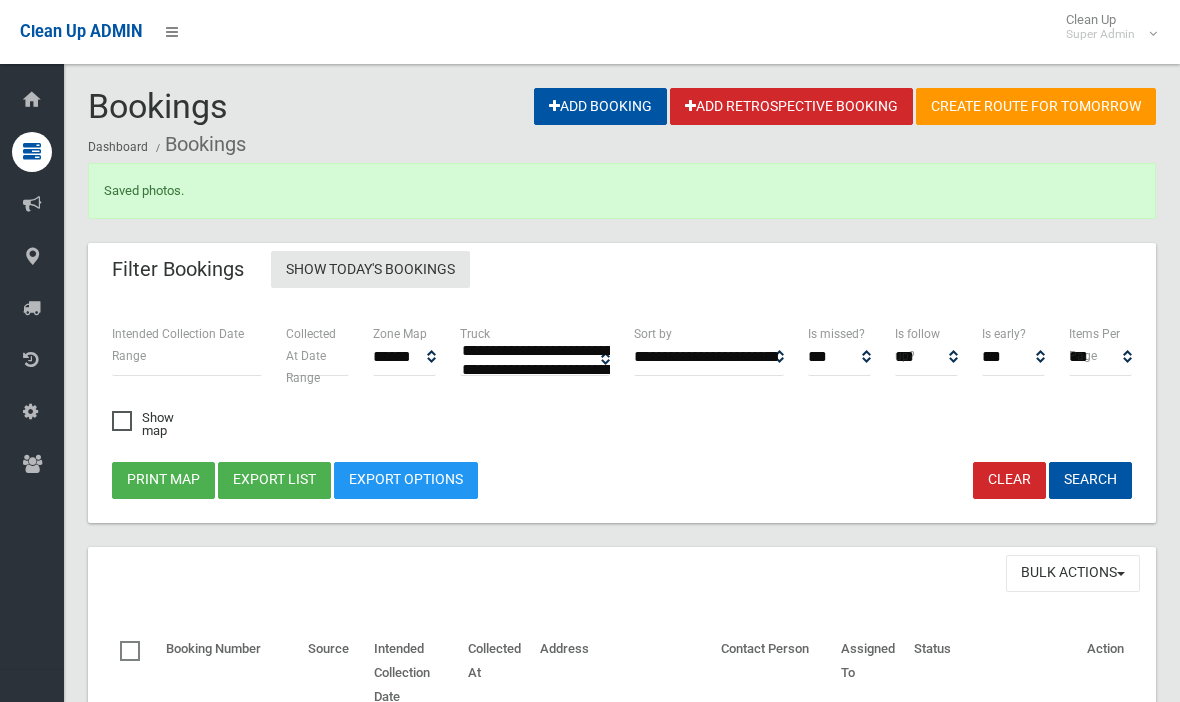 select 